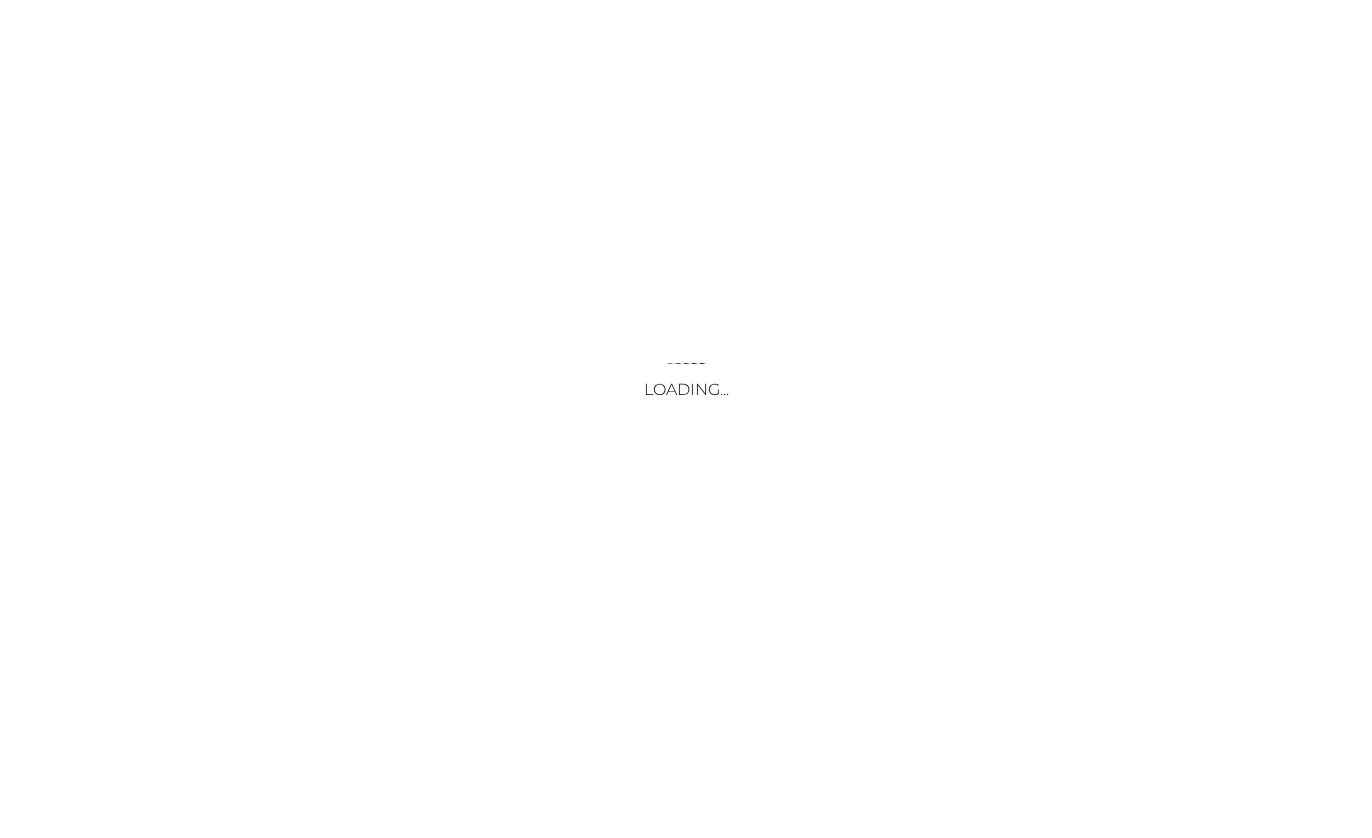 scroll, scrollTop: 0, scrollLeft: 0, axis: both 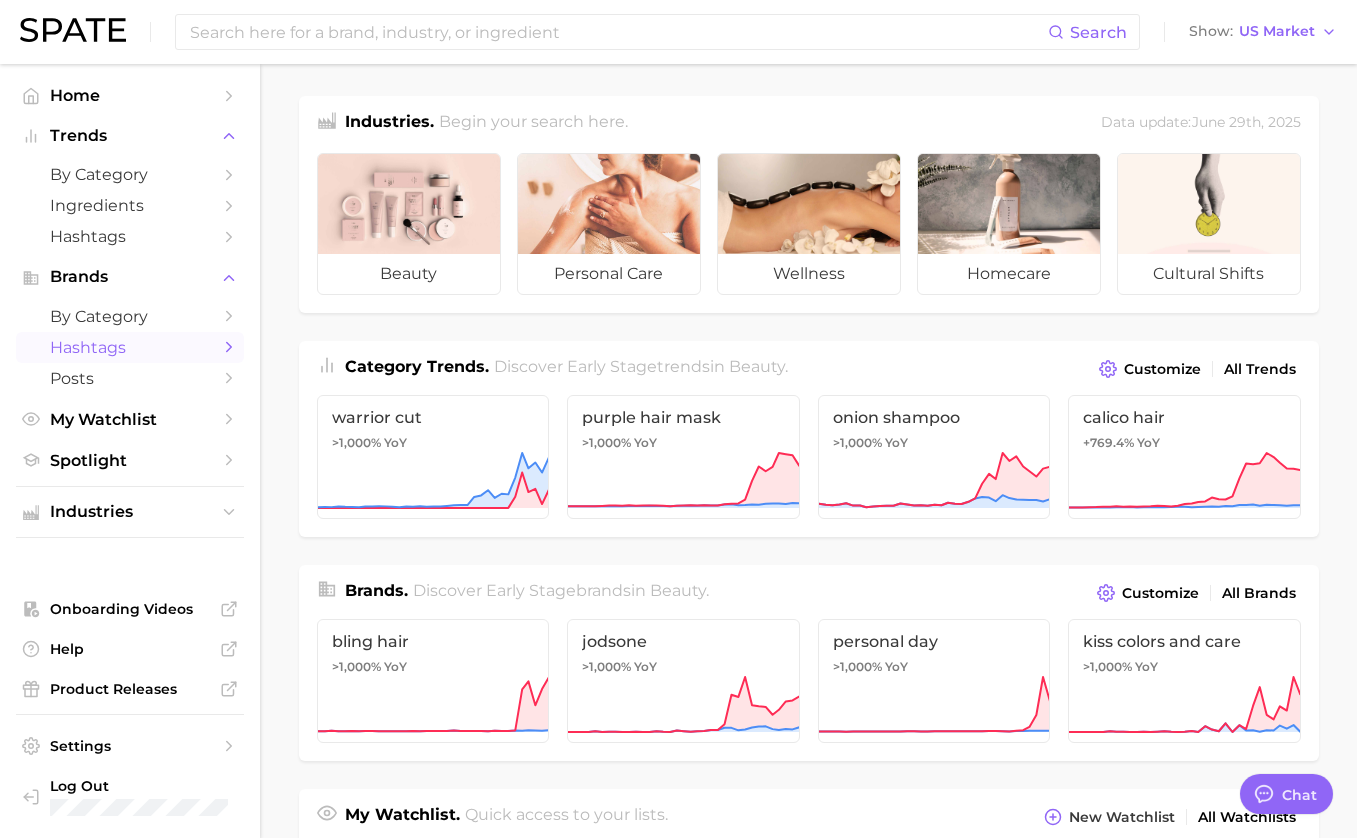 click on "Hashtags" at bounding box center (130, 347) 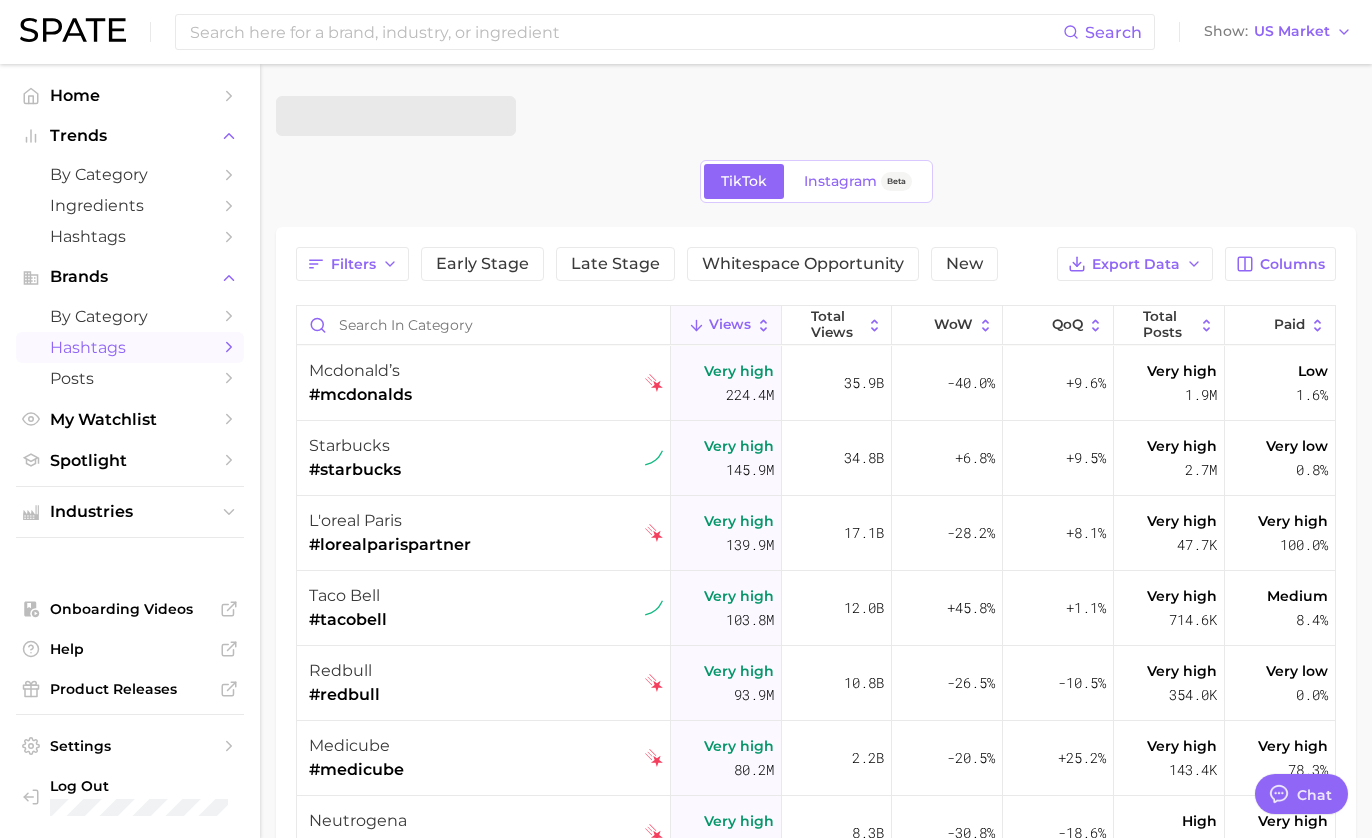 type on "x" 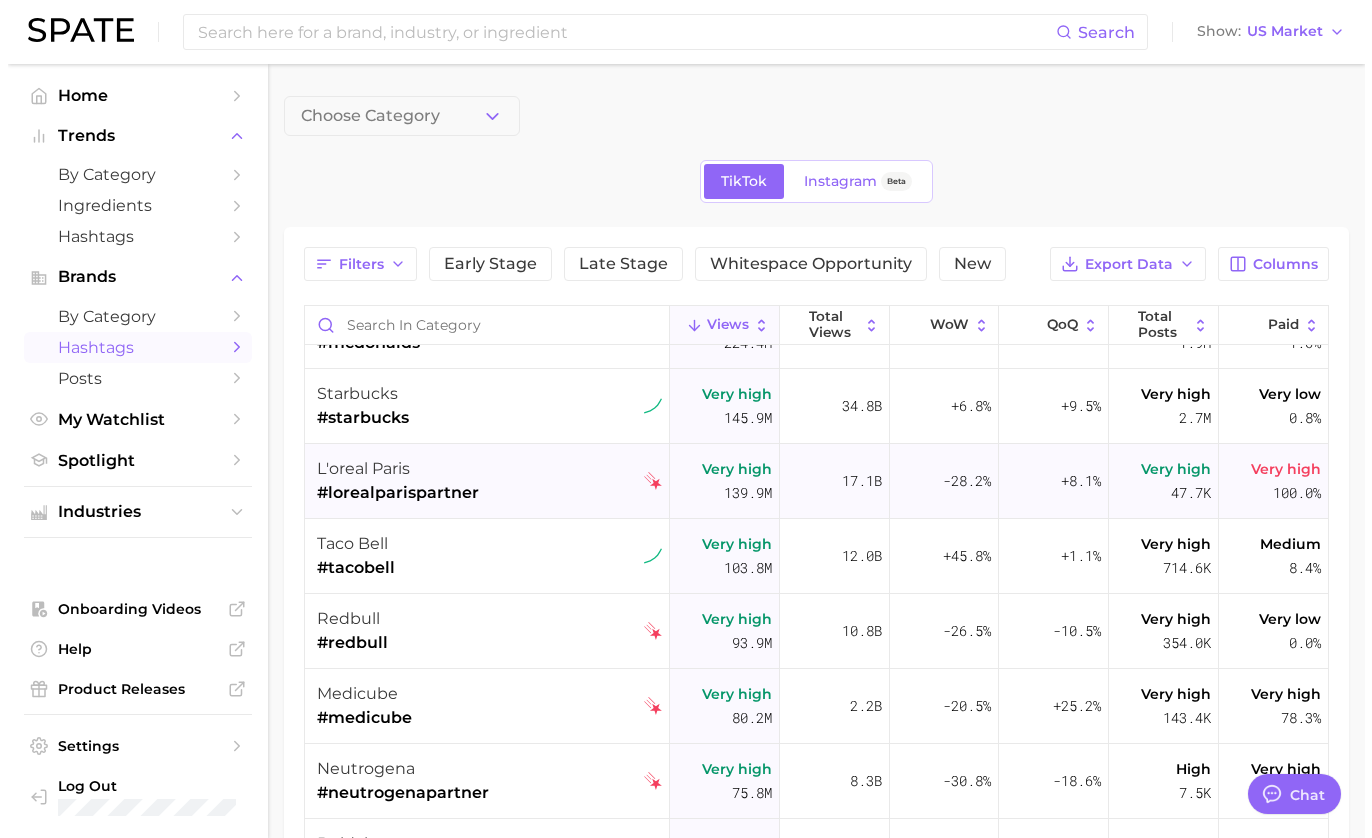 scroll, scrollTop: 0, scrollLeft: 0, axis: both 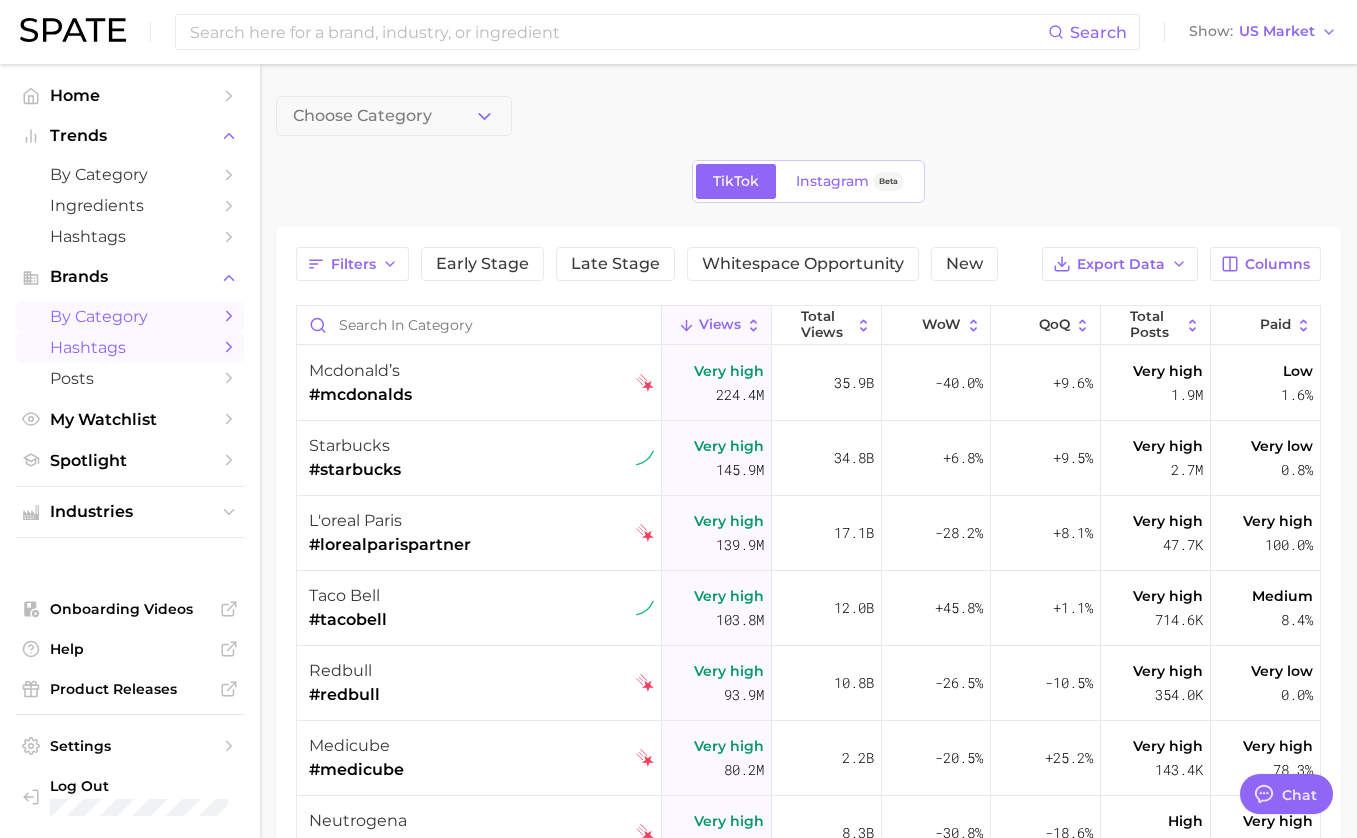 click on "by Category" at bounding box center [130, 316] 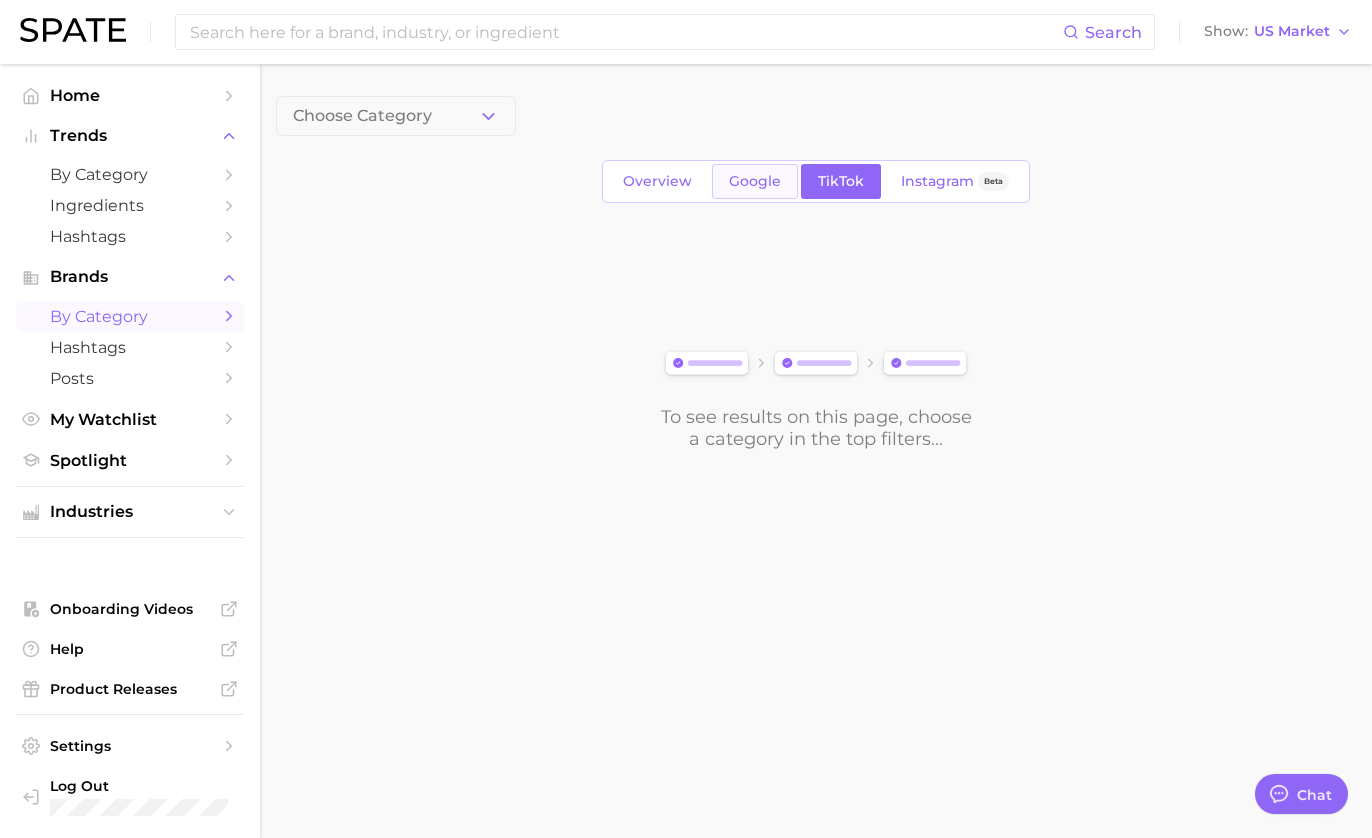 click on "Google" at bounding box center [755, 181] 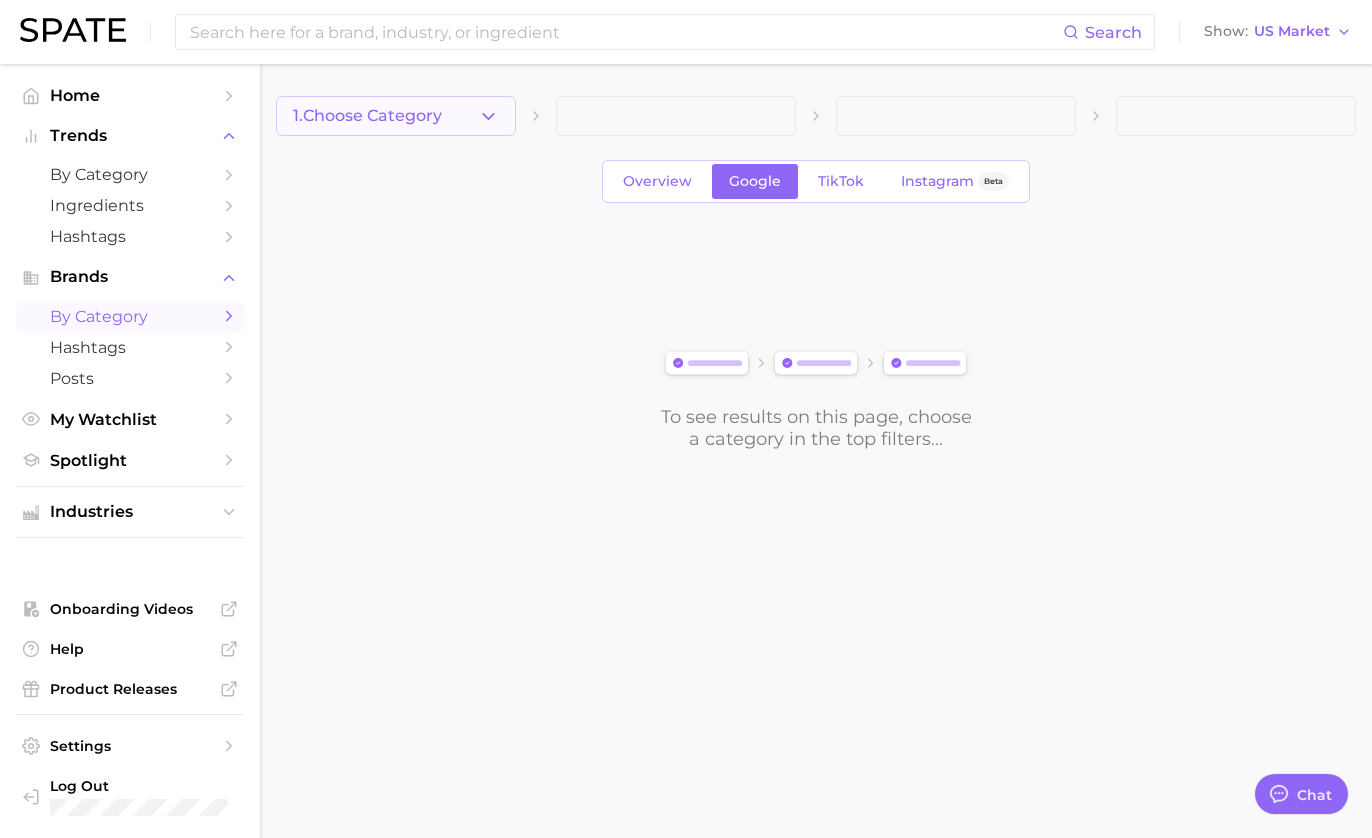 click on "1.  Choose Category" at bounding box center [367, 116] 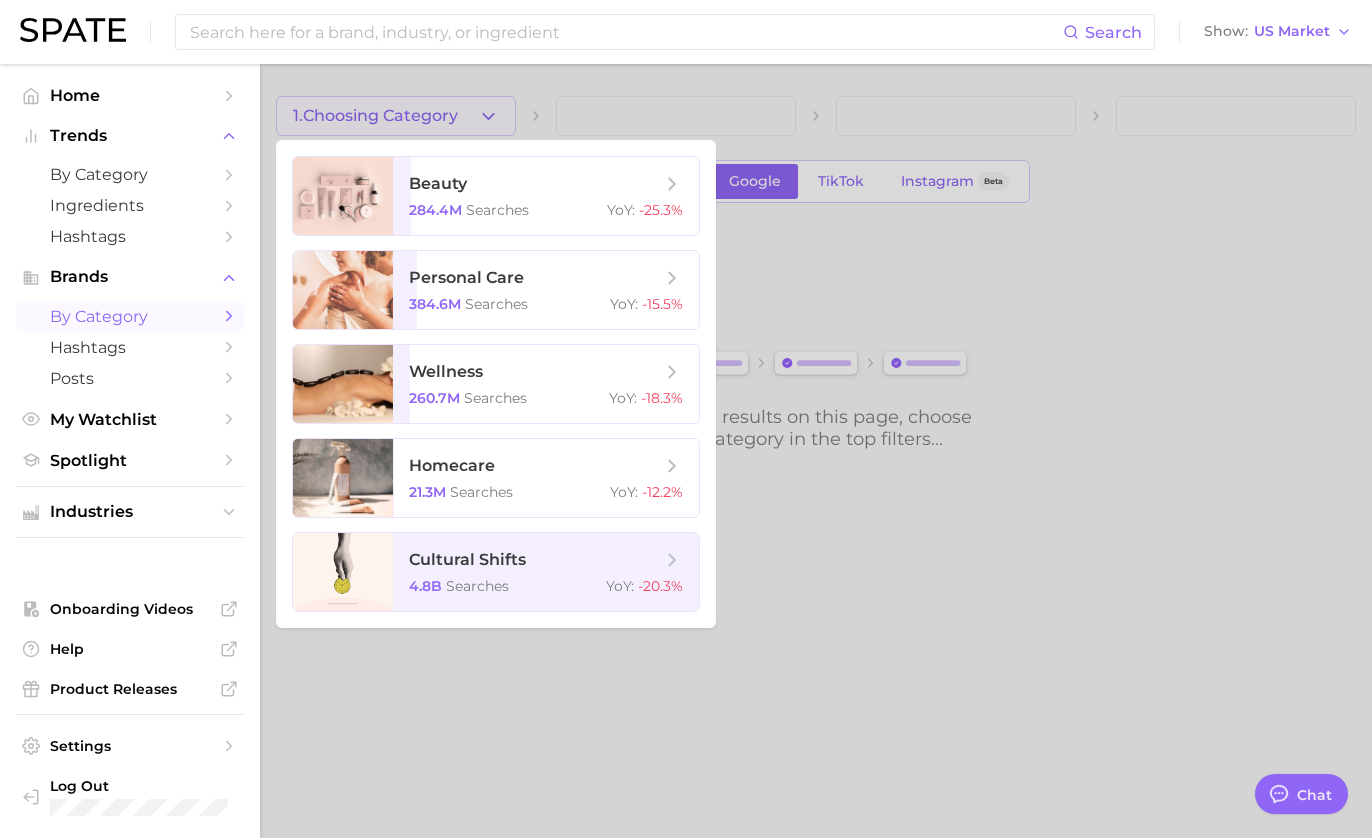 click at bounding box center [686, 419] 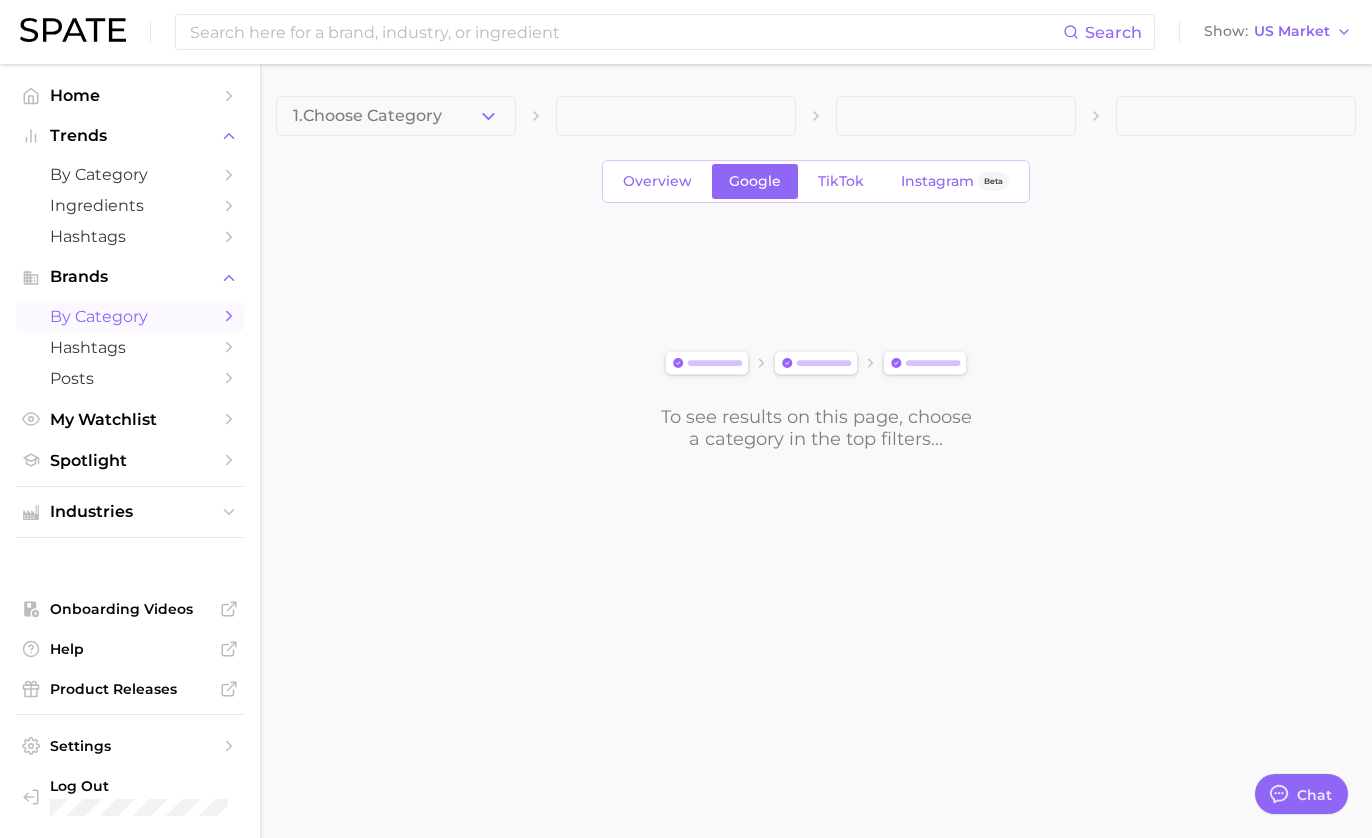 click on "TikTok" at bounding box center (841, 181) 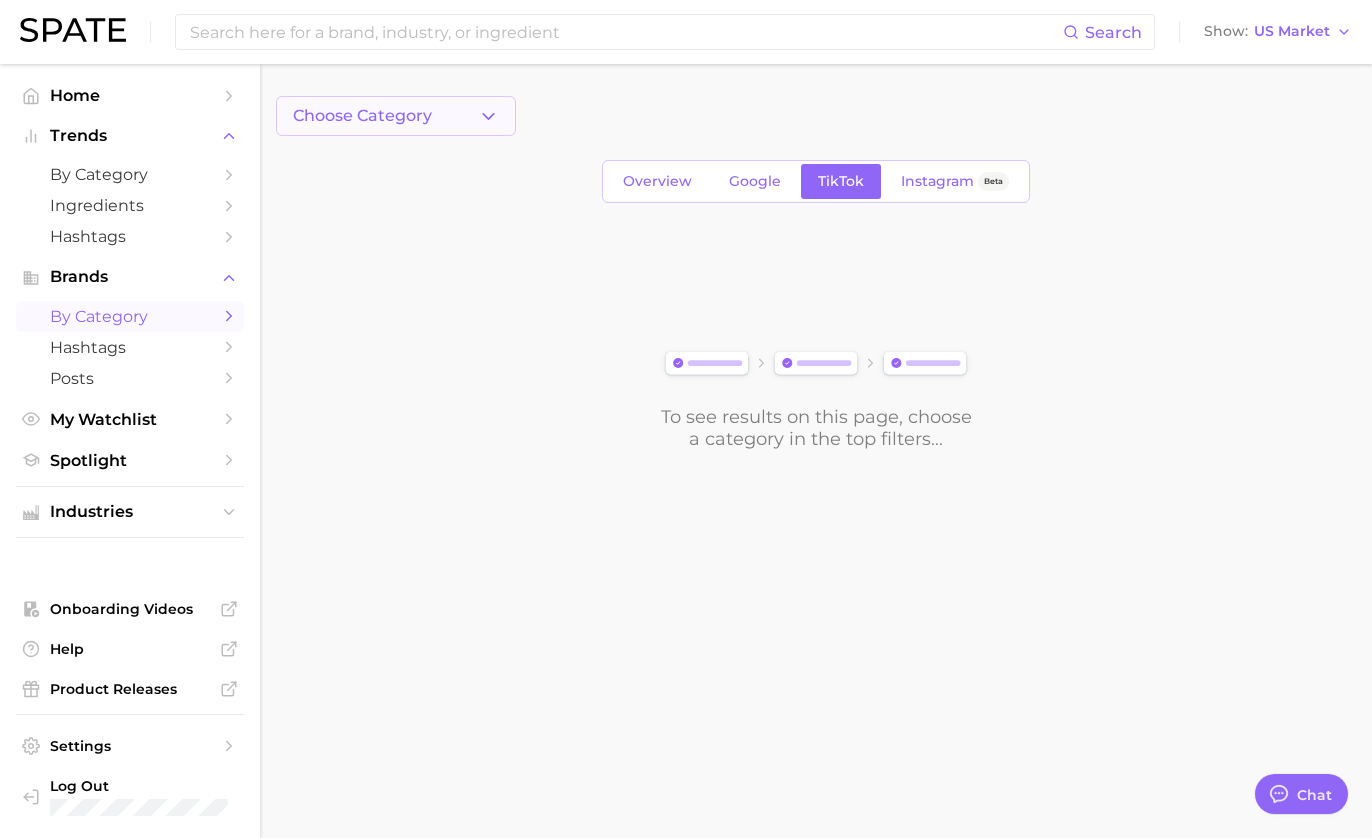 click on "Choose Category" at bounding box center [396, 116] 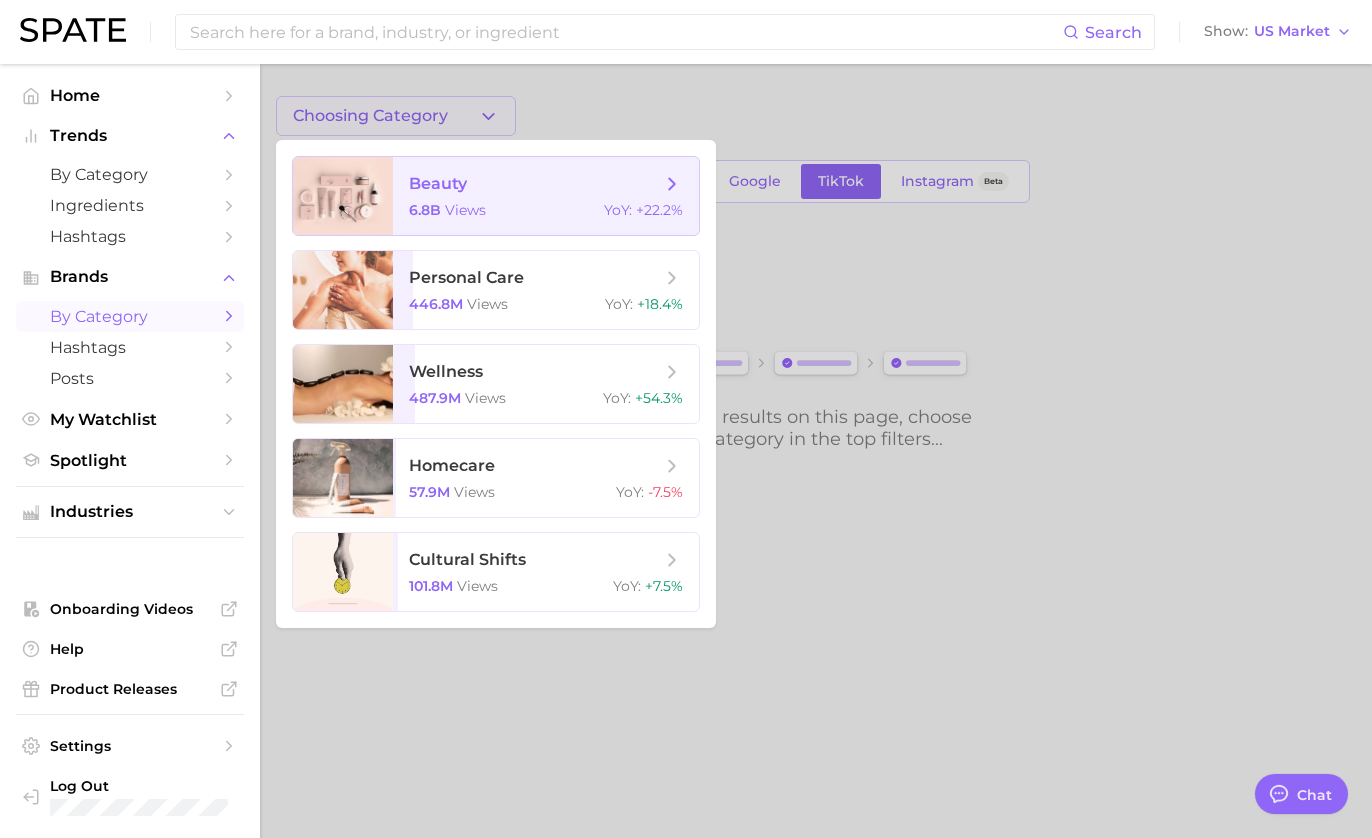 click on "beauty 6.8b   views YoY :   +22.2%" at bounding box center [546, 196] 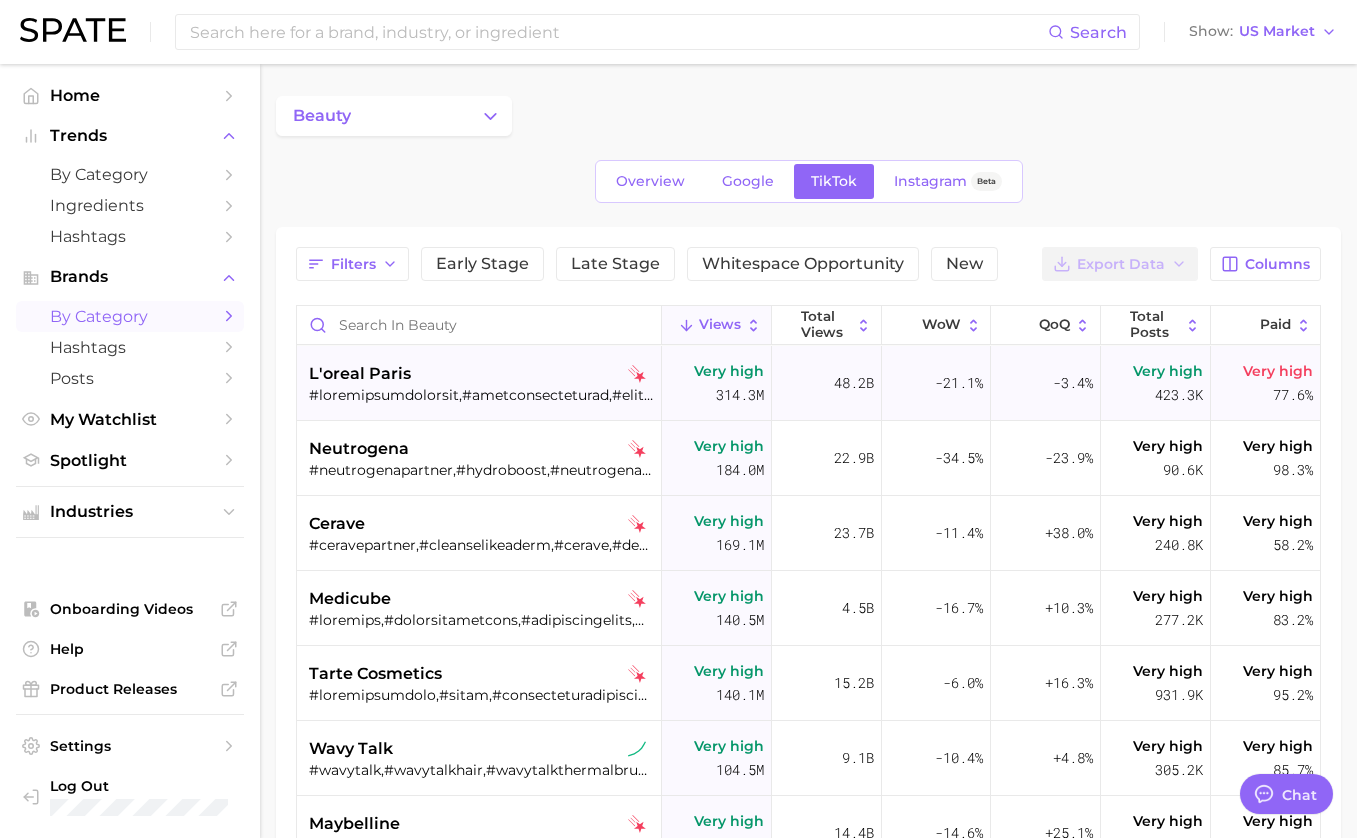 click at bounding box center (481, 395) 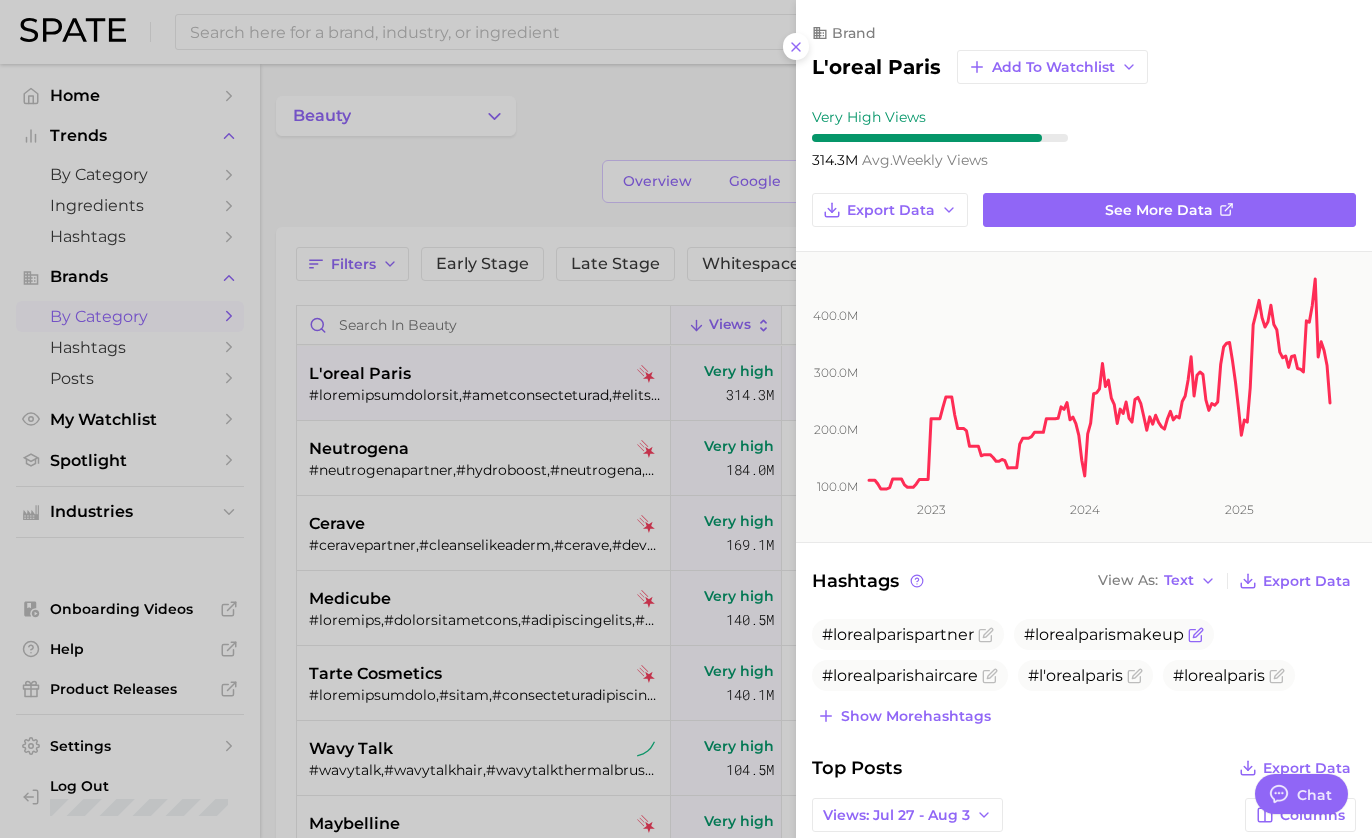 scroll, scrollTop: 0, scrollLeft: 0, axis: both 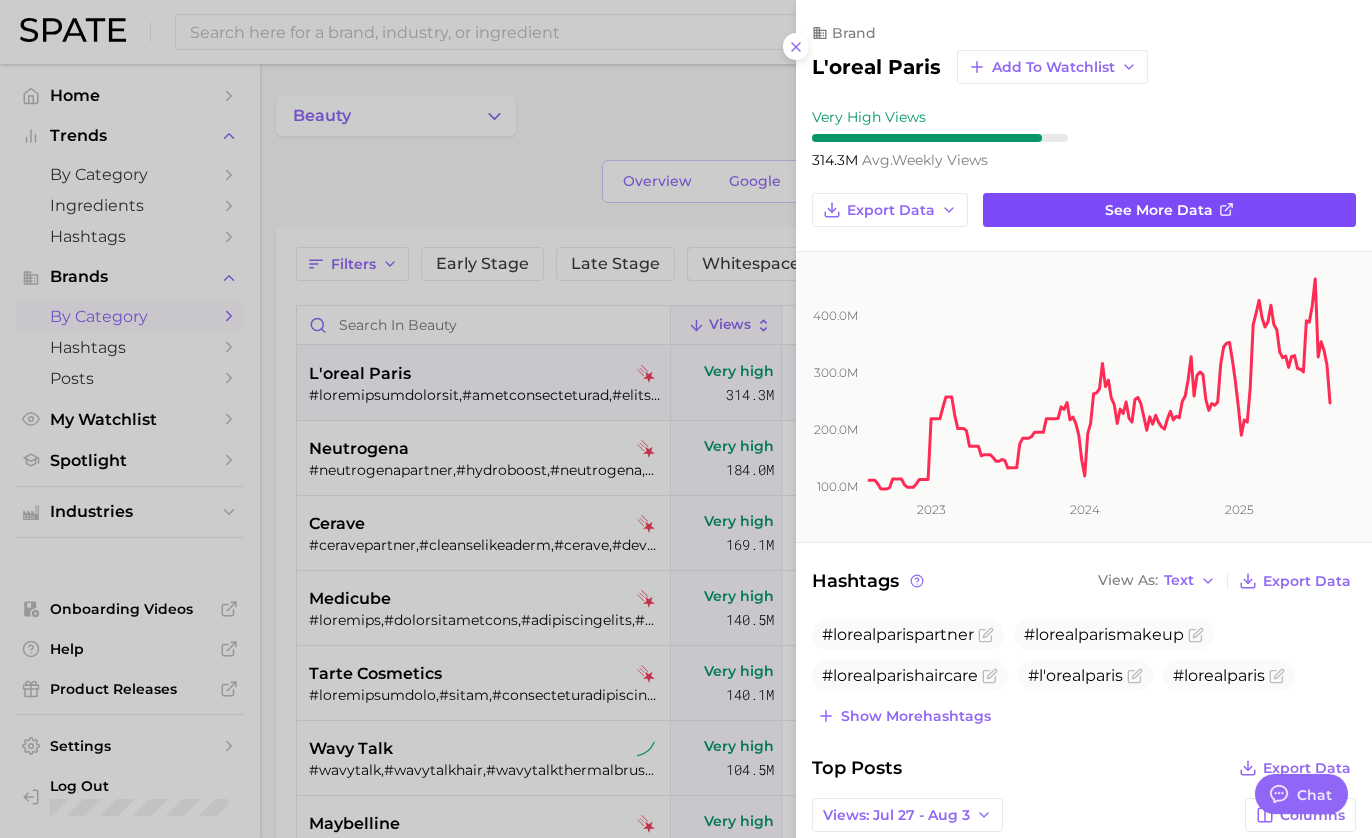 click on "See more data" at bounding box center (1159, 210) 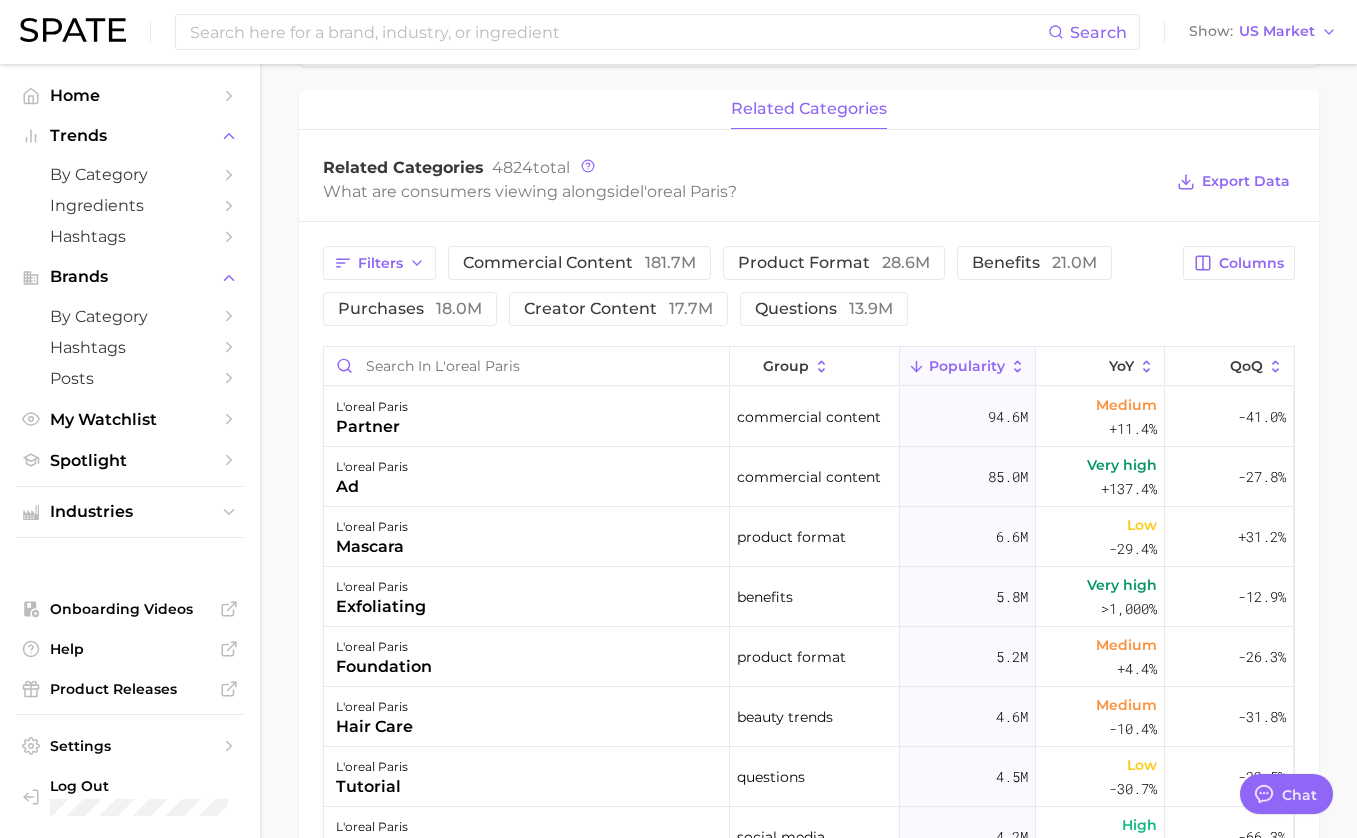 scroll, scrollTop: 798, scrollLeft: 0, axis: vertical 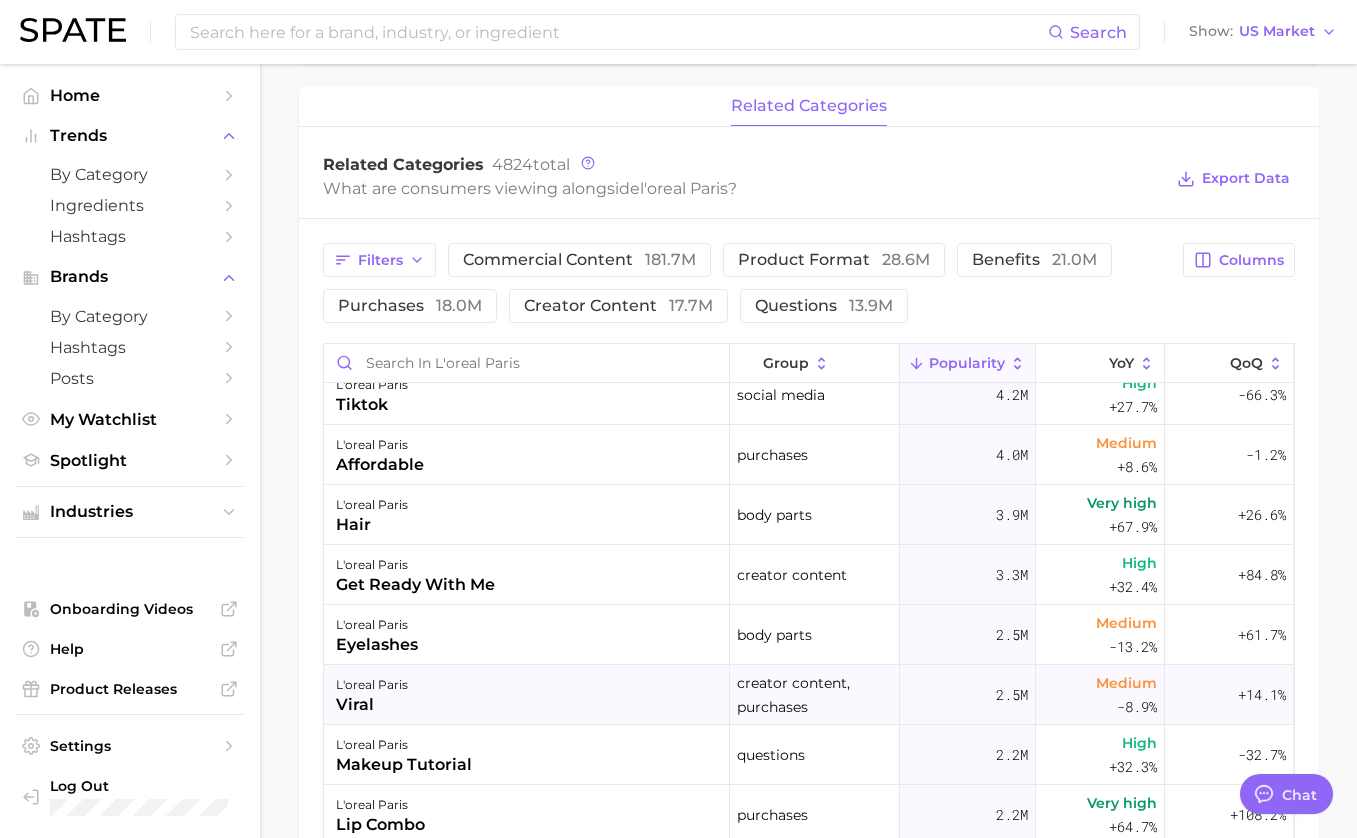 click on "l'oreal paris viral" at bounding box center (527, 695) 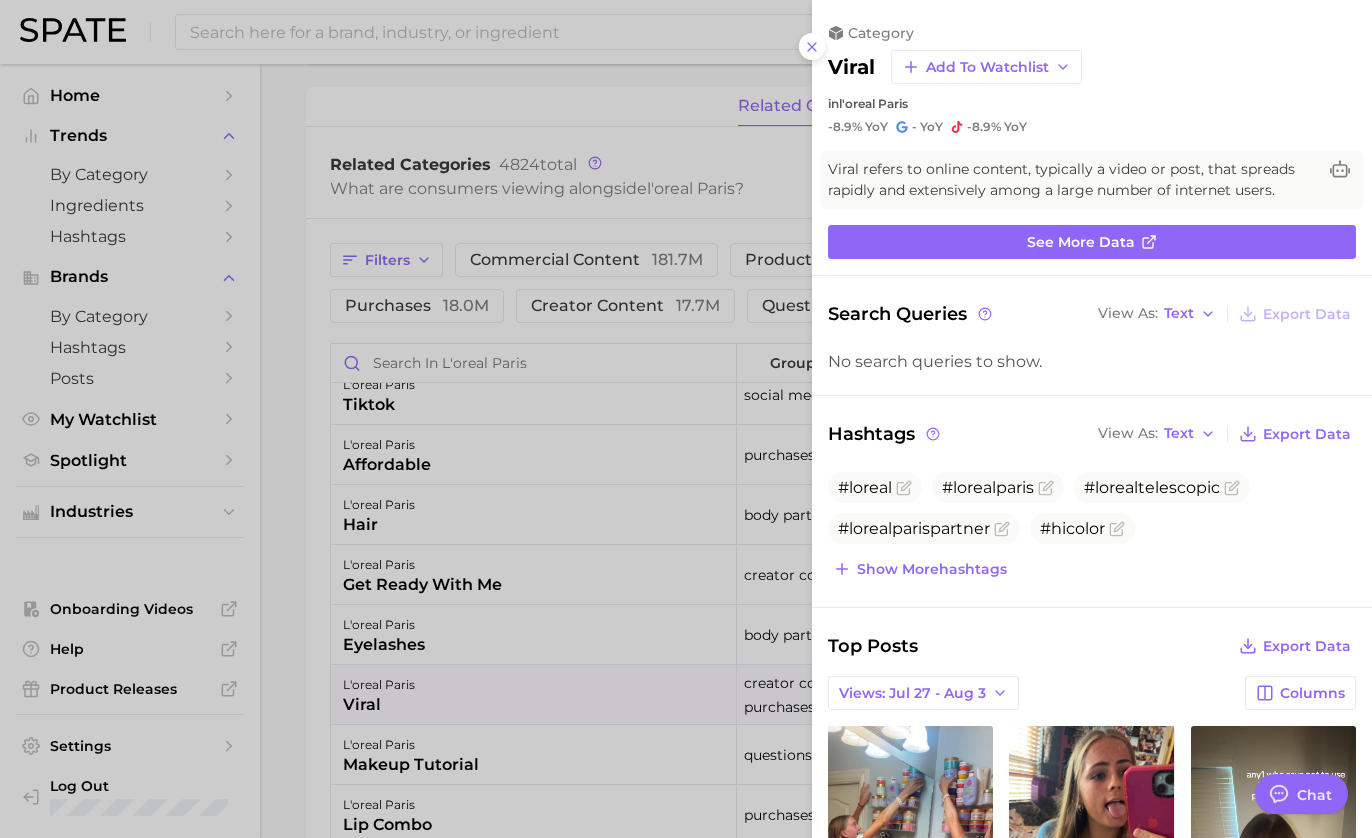 scroll, scrollTop: 0, scrollLeft: 0, axis: both 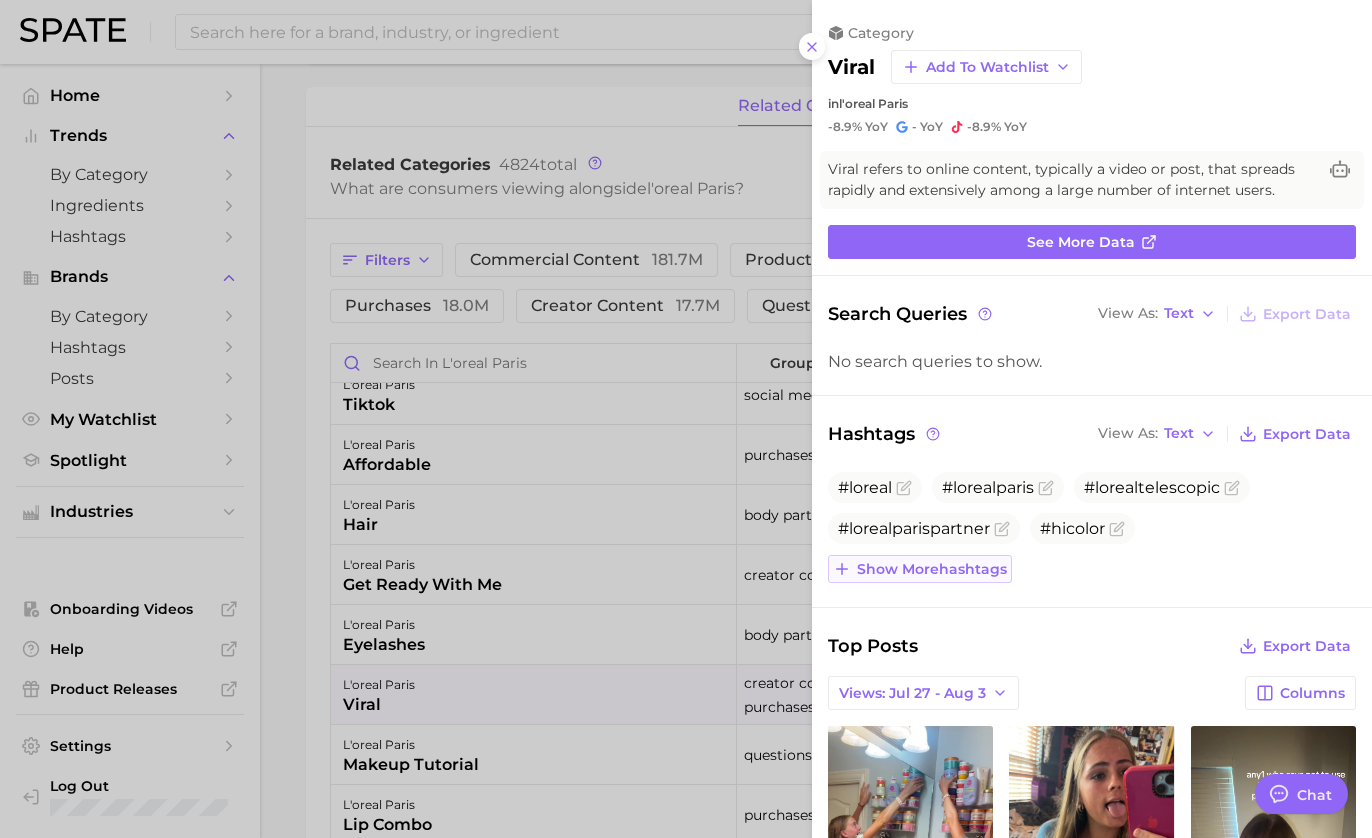 click on "Show more  hashtags" at bounding box center [920, 569] 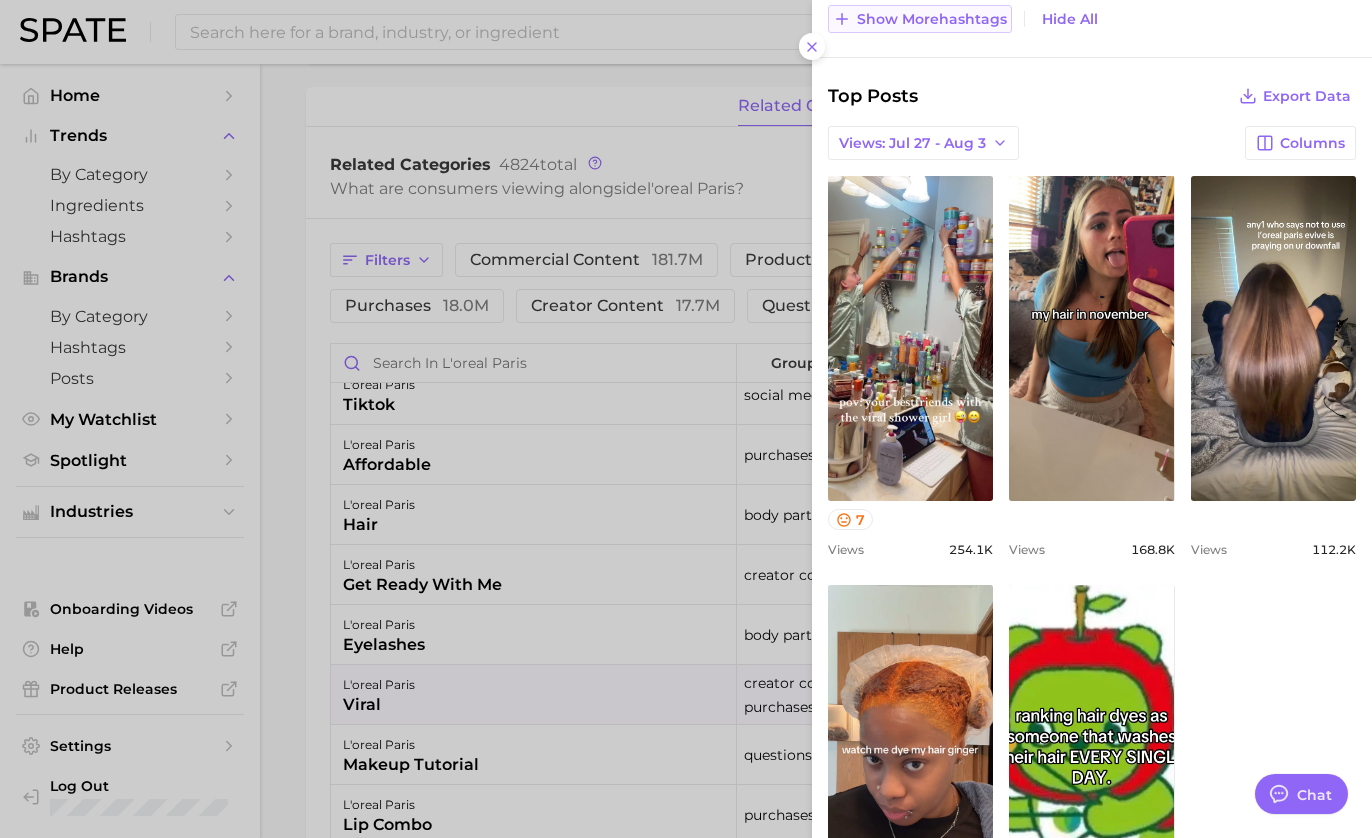 scroll, scrollTop: 828, scrollLeft: 0, axis: vertical 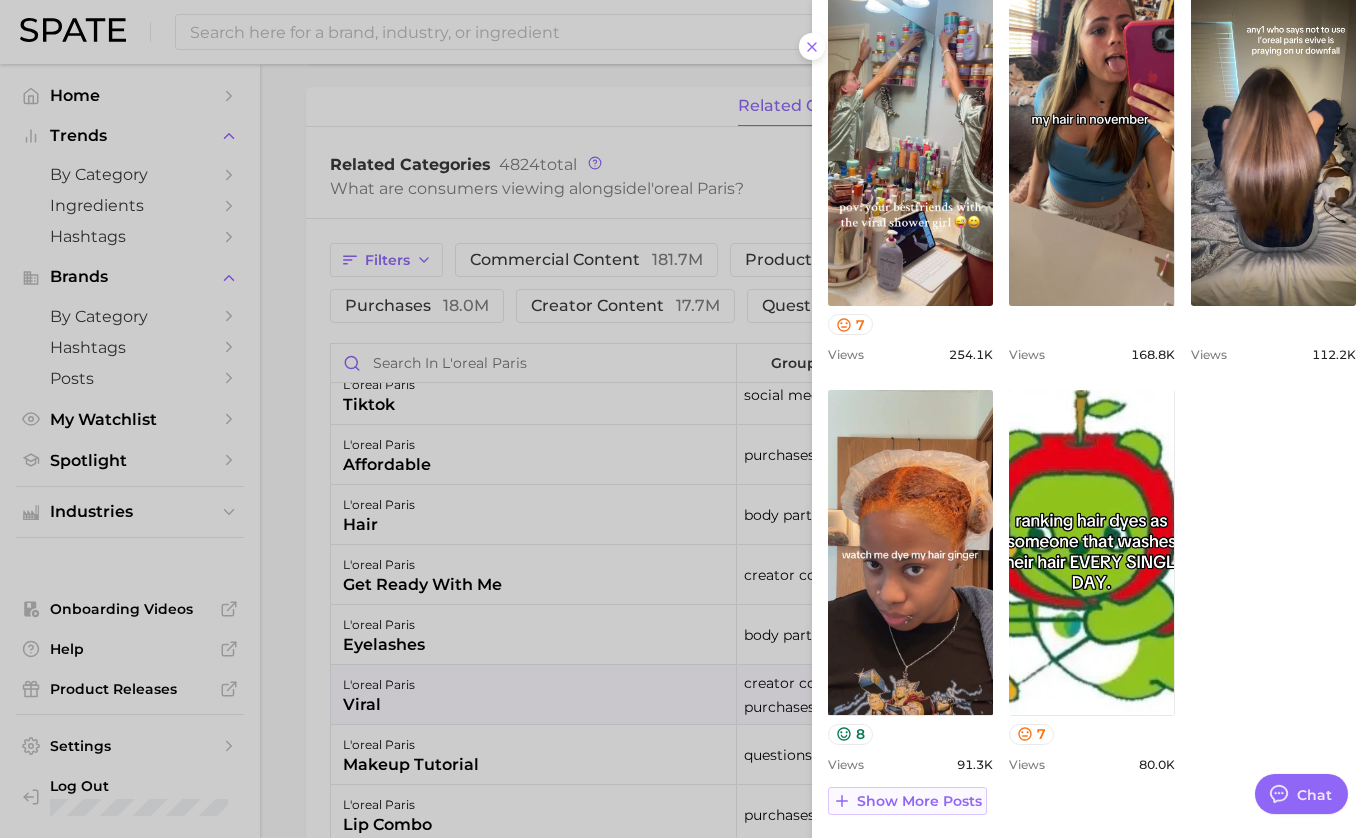 click on "Show more posts" at bounding box center (919, 801) 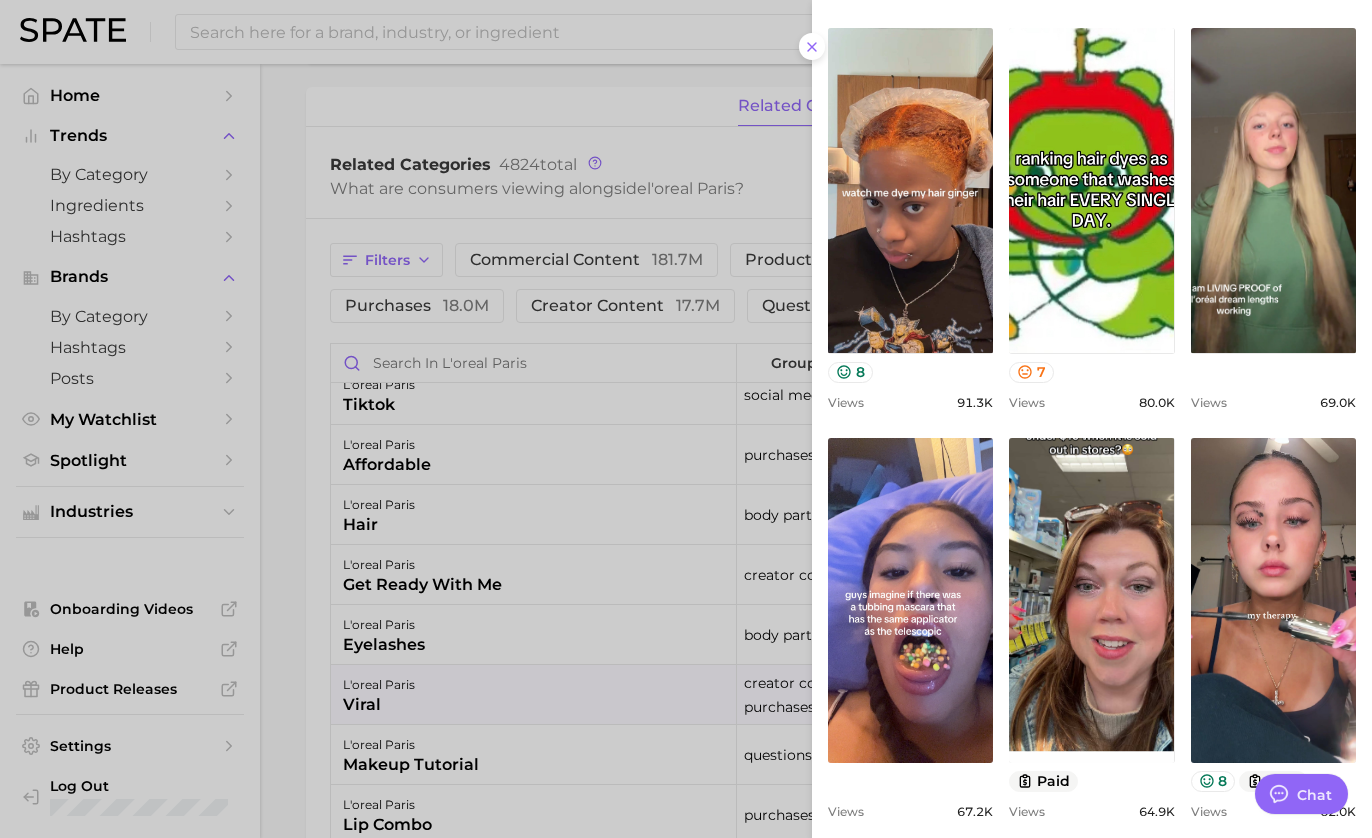 scroll, scrollTop: 0, scrollLeft: 0, axis: both 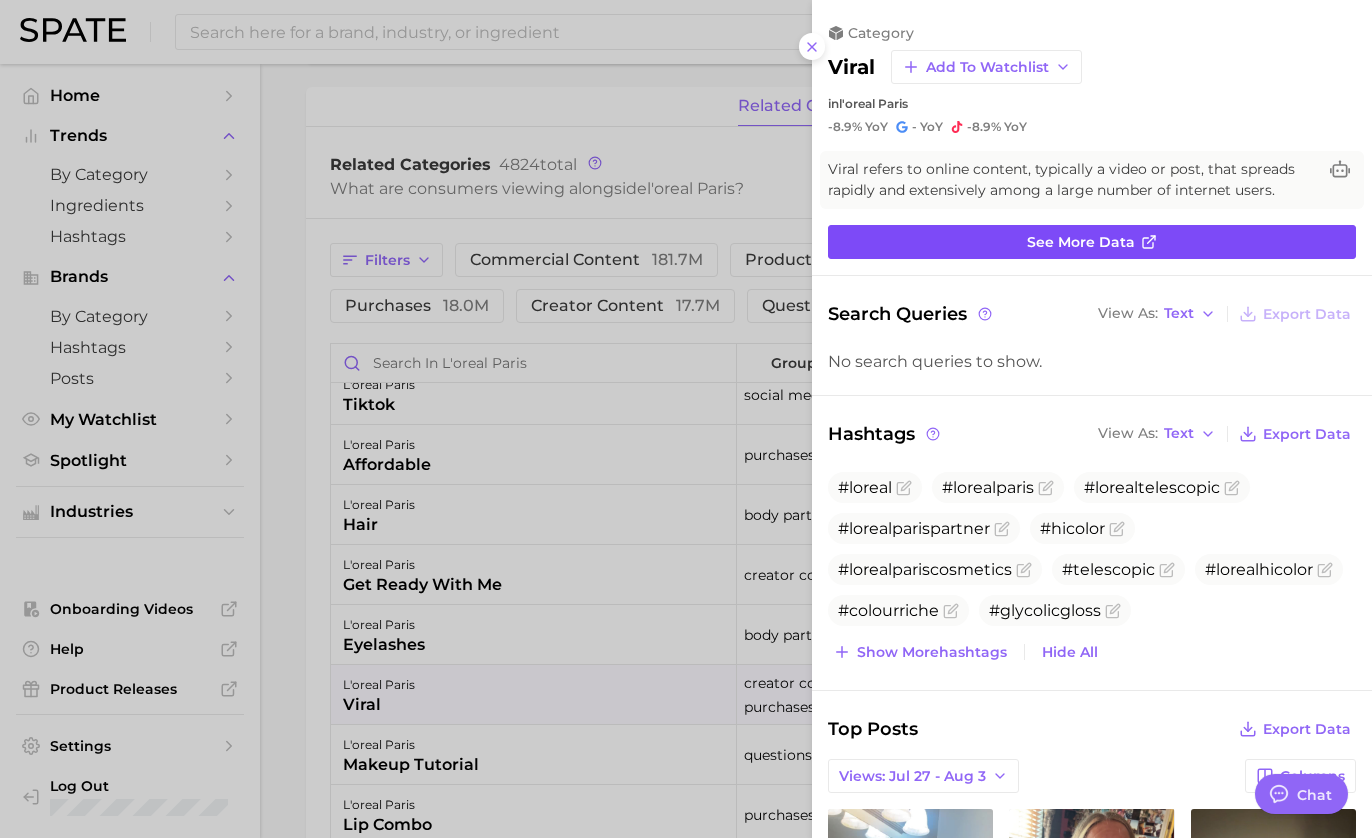 click on "See more data" at bounding box center [1081, 242] 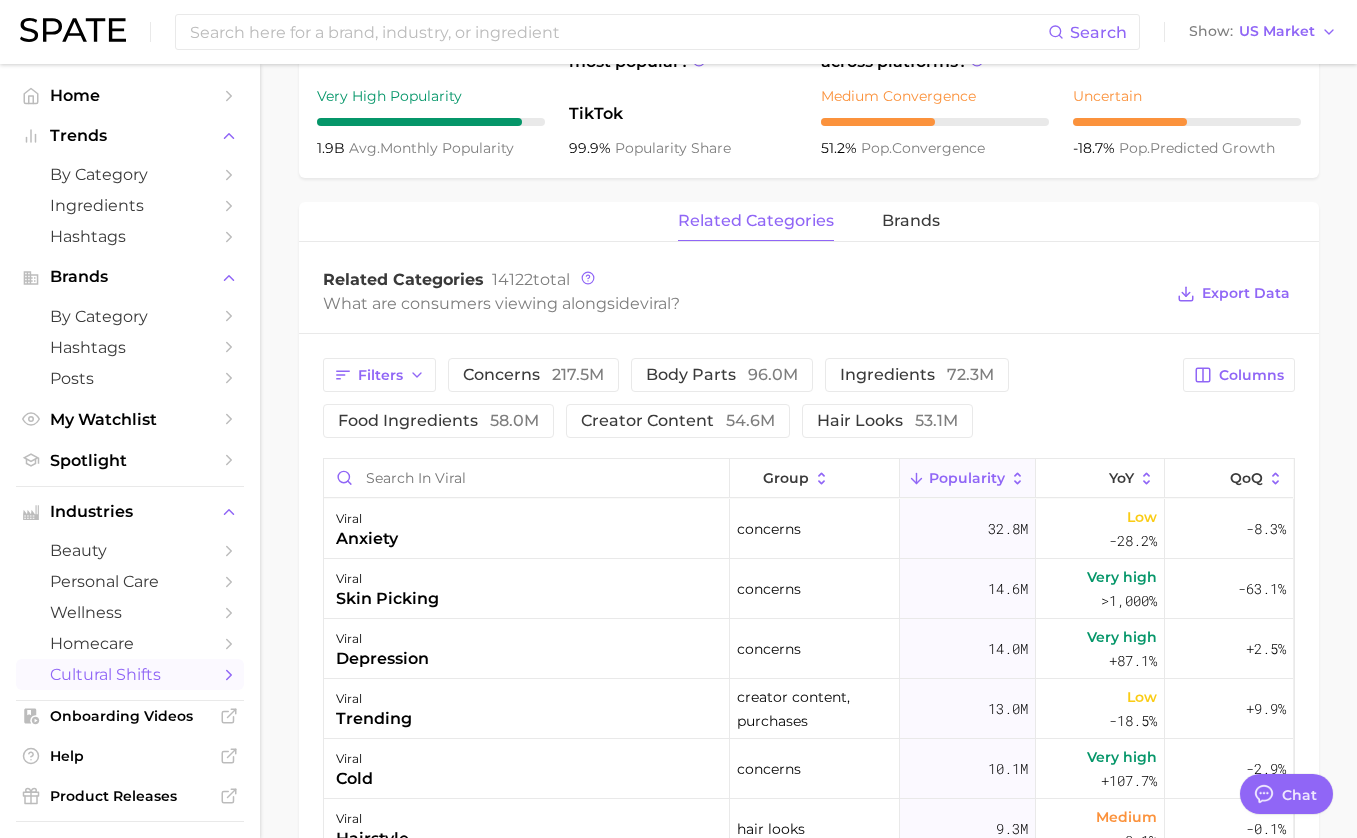 scroll, scrollTop: 865, scrollLeft: 0, axis: vertical 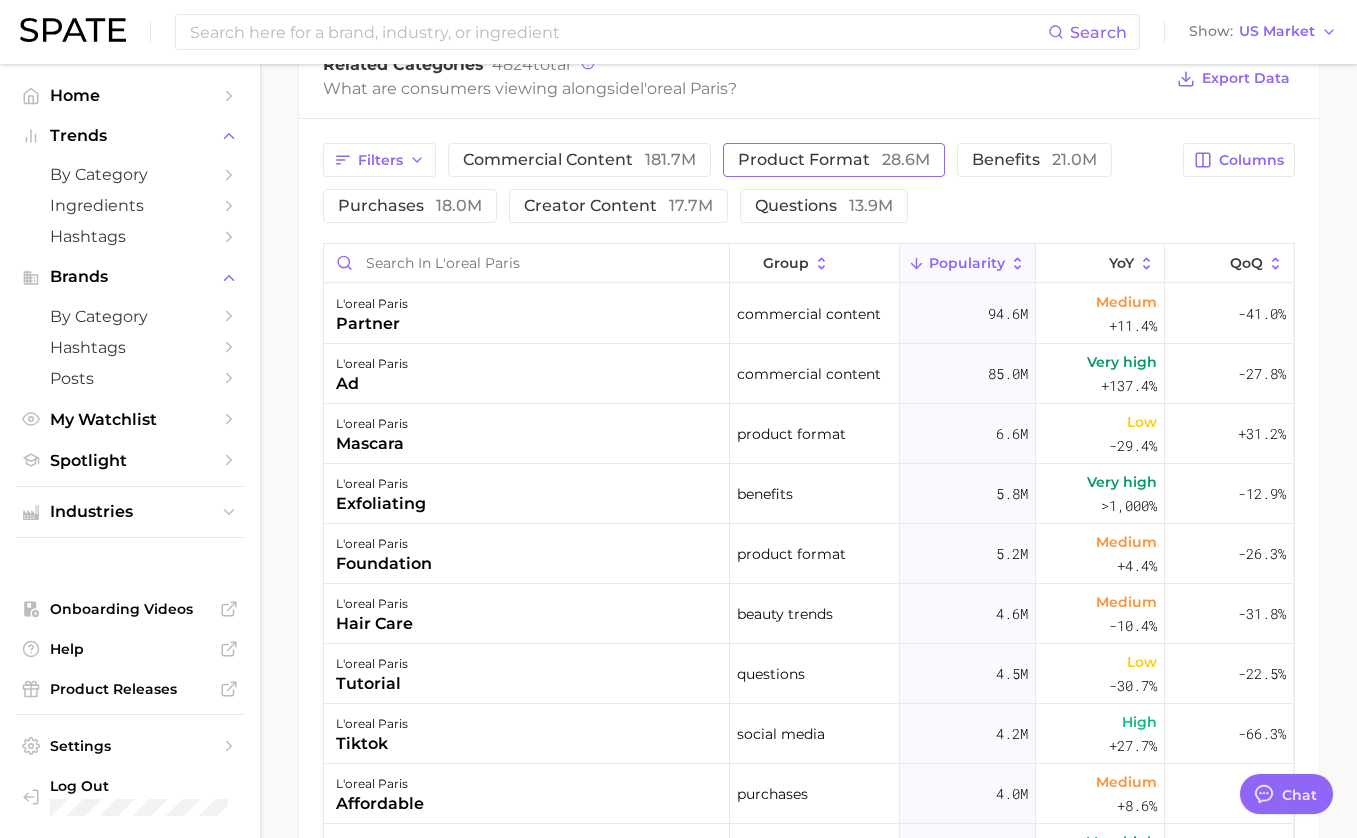 click on "product format   28.6m" at bounding box center (834, 160) 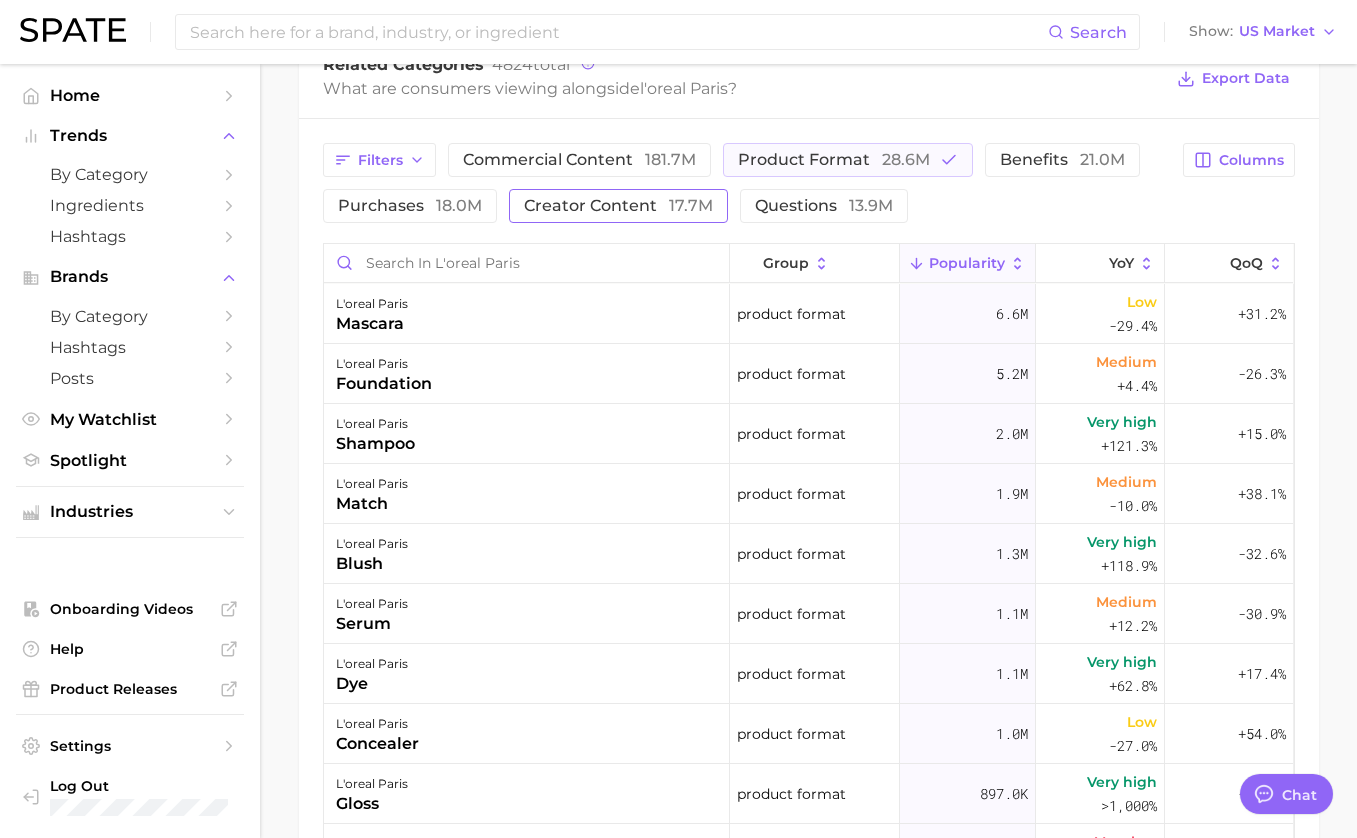click on "creator content   17.7m" at bounding box center [618, 206] 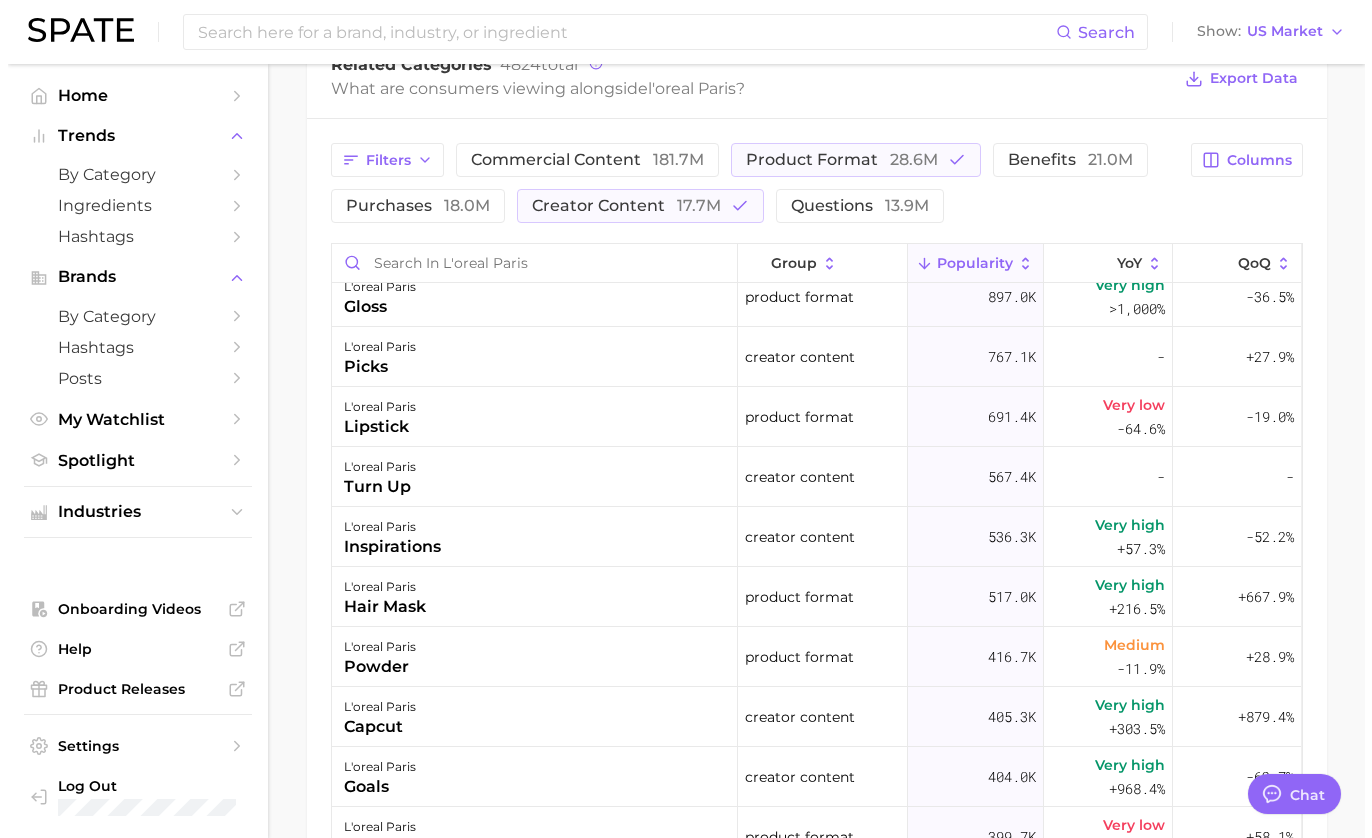 scroll, scrollTop: 0, scrollLeft: 0, axis: both 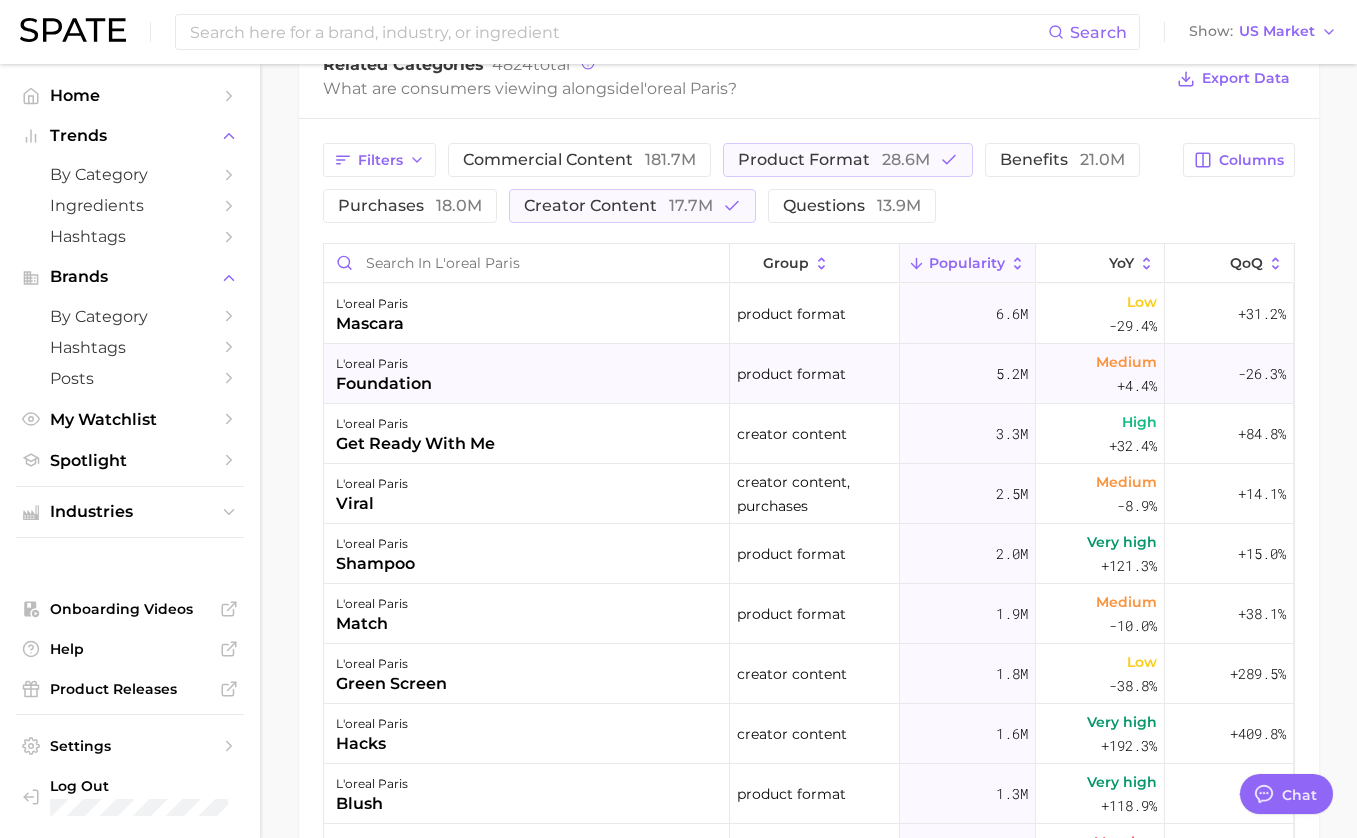 click on "l'oreal paris foundation" at bounding box center (527, 374) 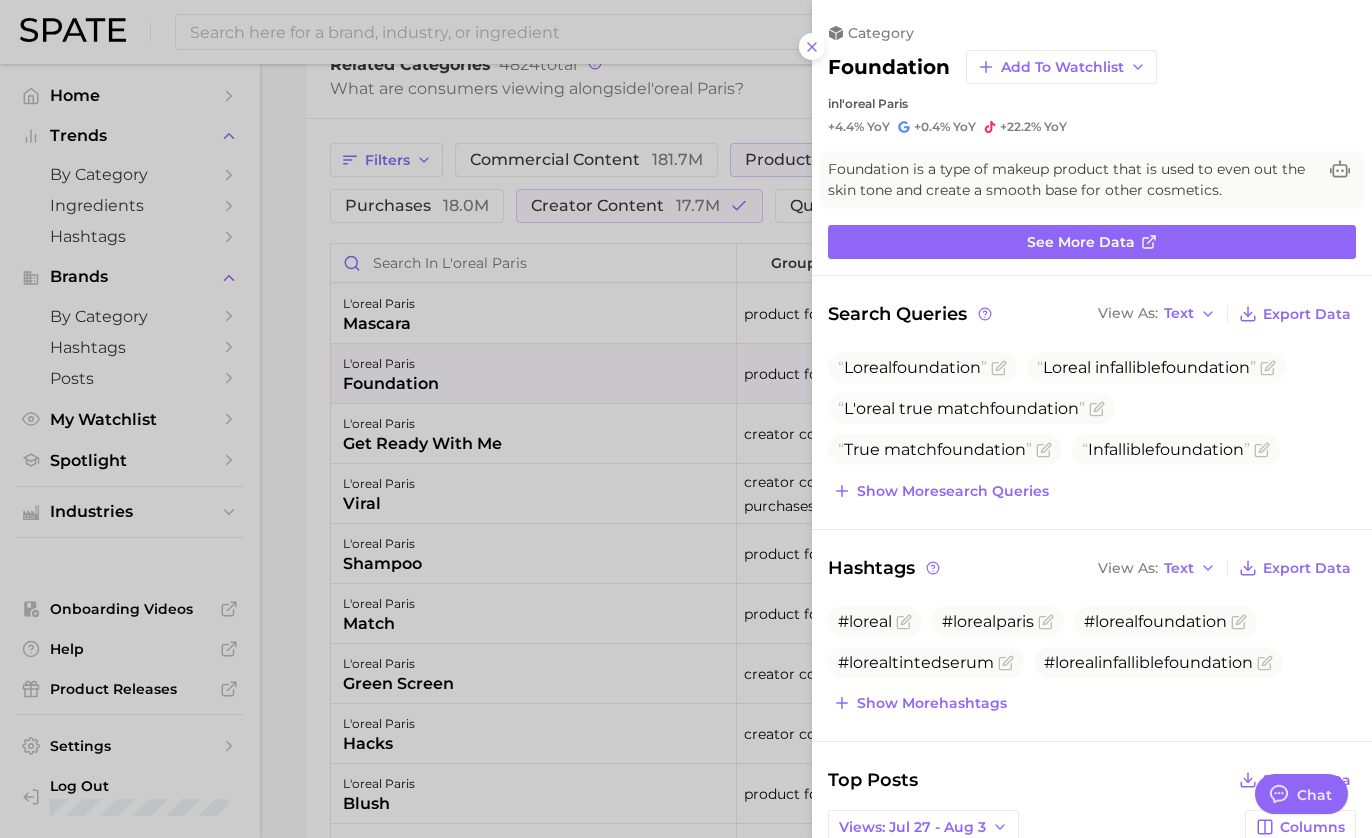scroll, scrollTop: 0, scrollLeft: 0, axis: both 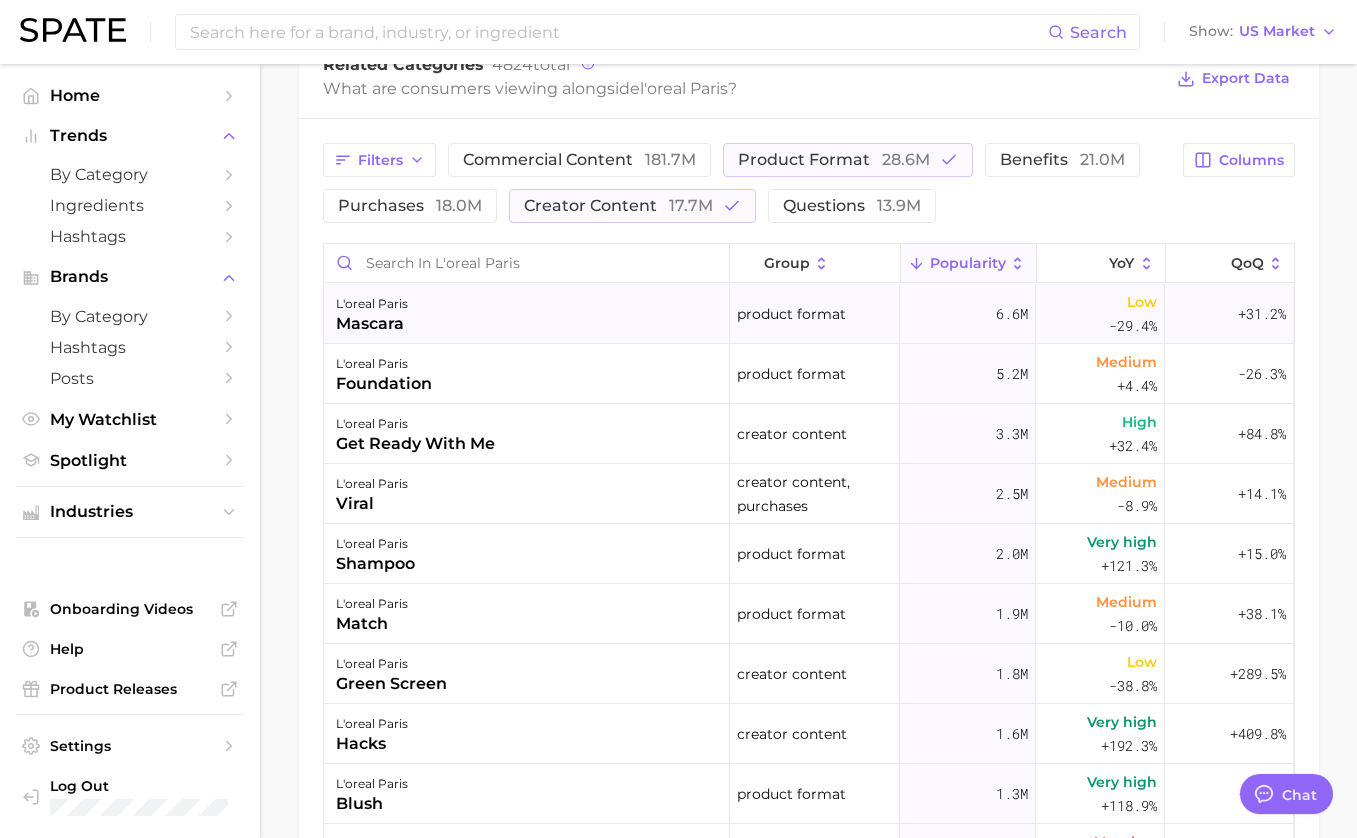 click on "l'oreal paris mascara" at bounding box center [527, 314] 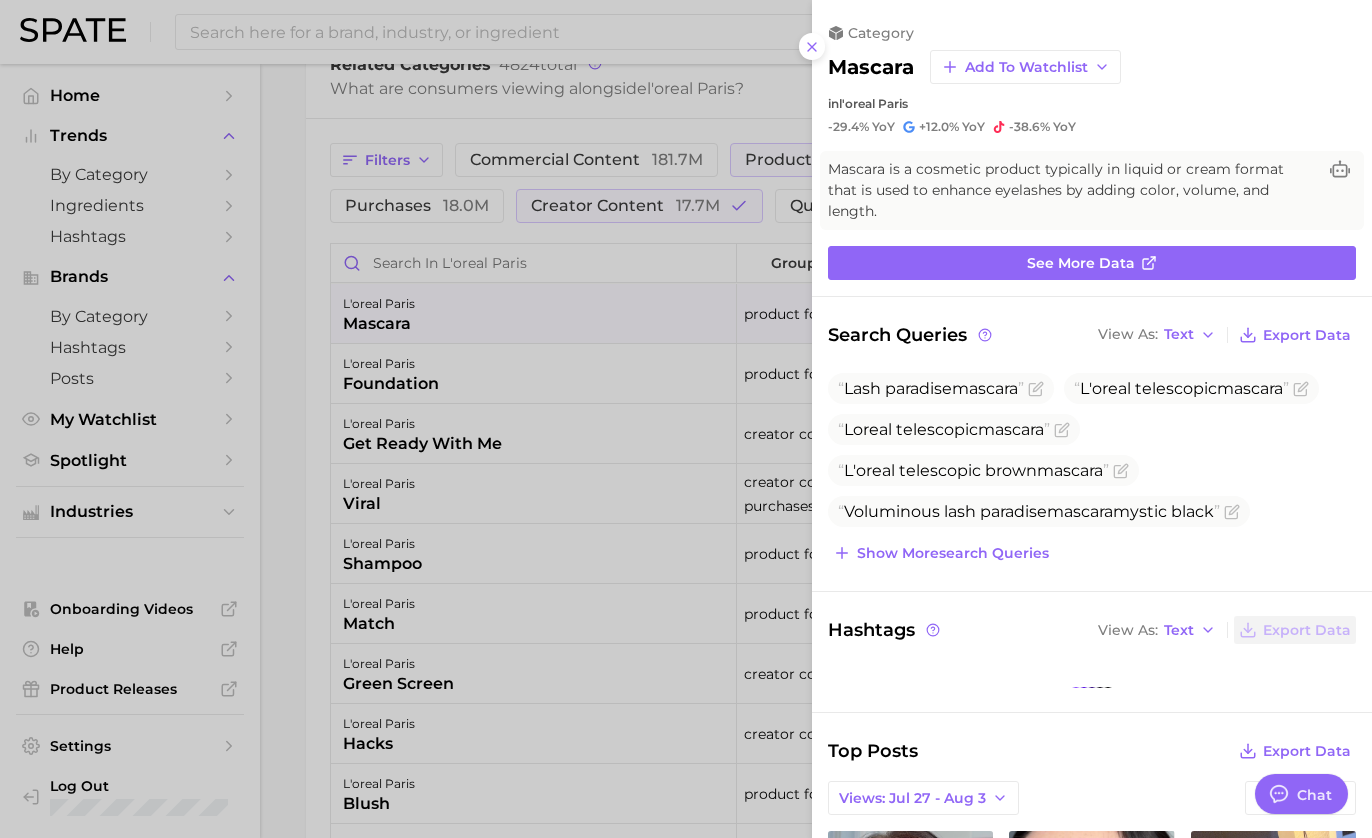 scroll, scrollTop: 0, scrollLeft: 0, axis: both 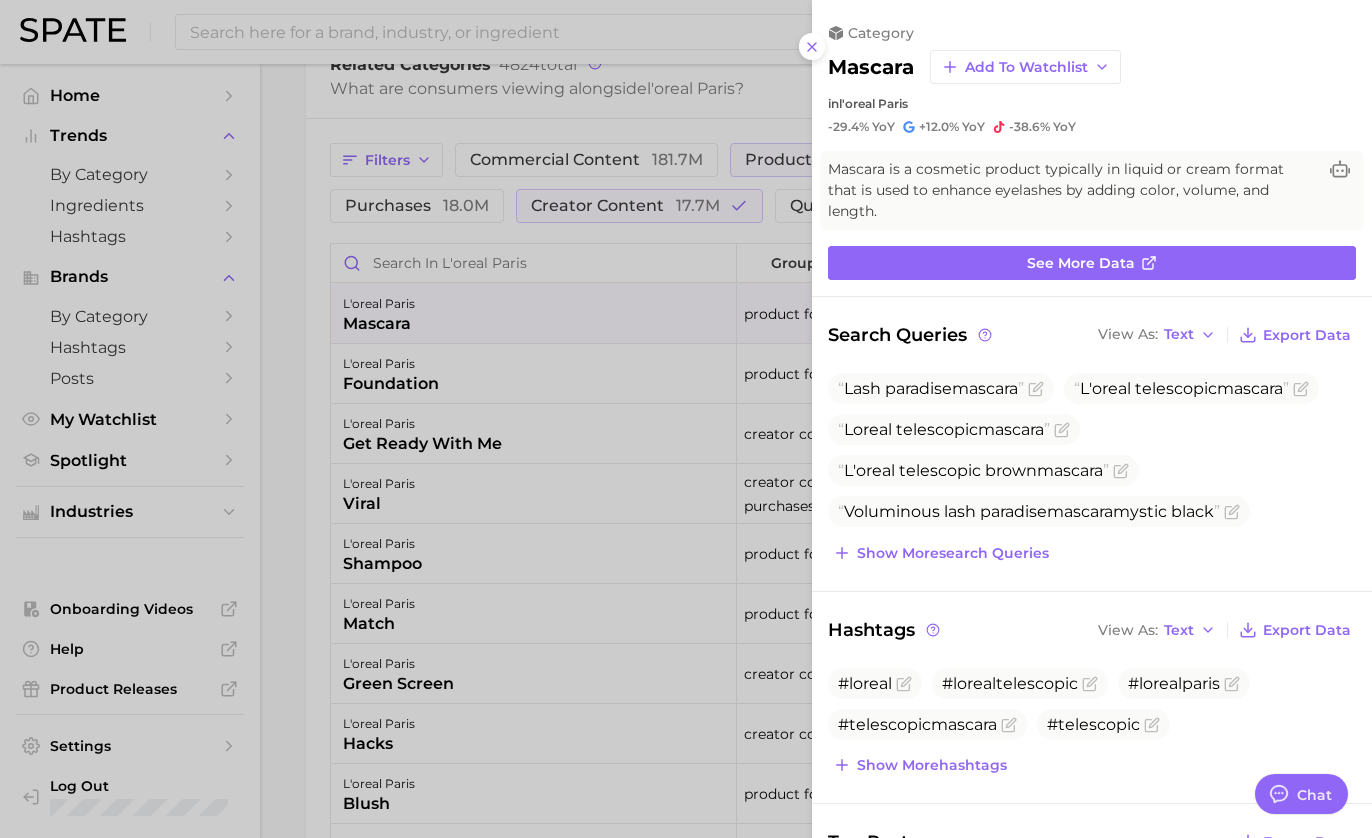 click at bounding box center [686, 419] 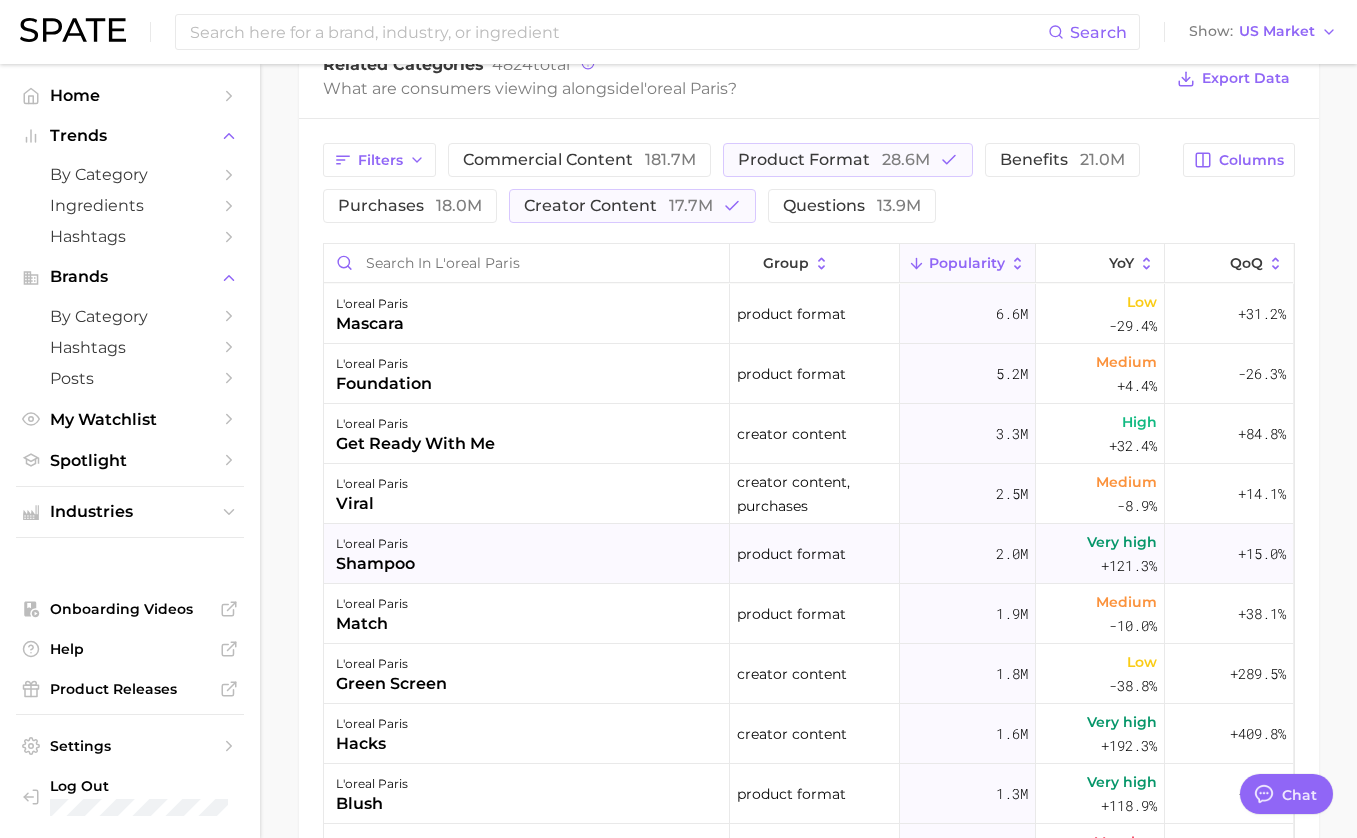 click on "l'oreal paris shampoo" at bounding box center (527, 554) 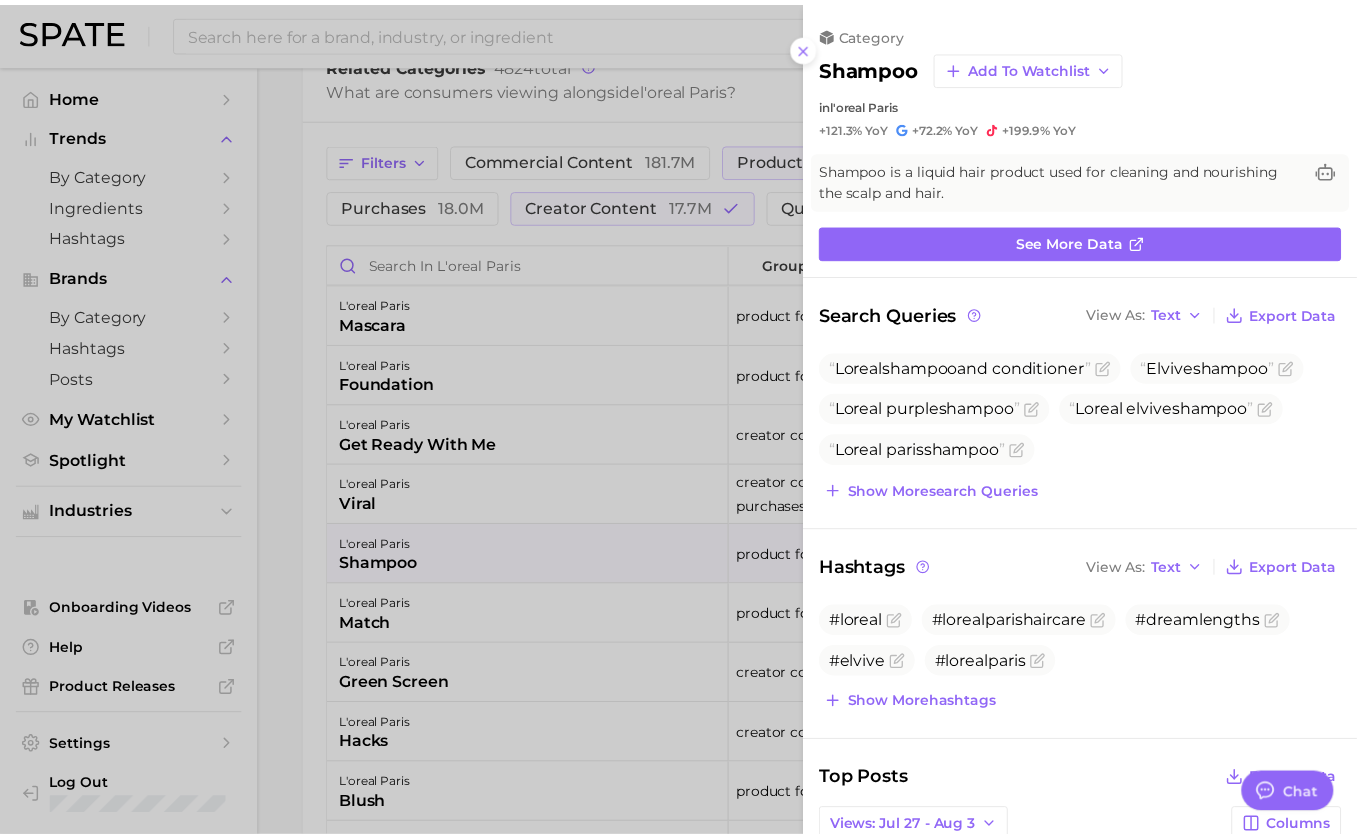 scroll, scrollTop: 0, scrollLeft: 0, axis: both 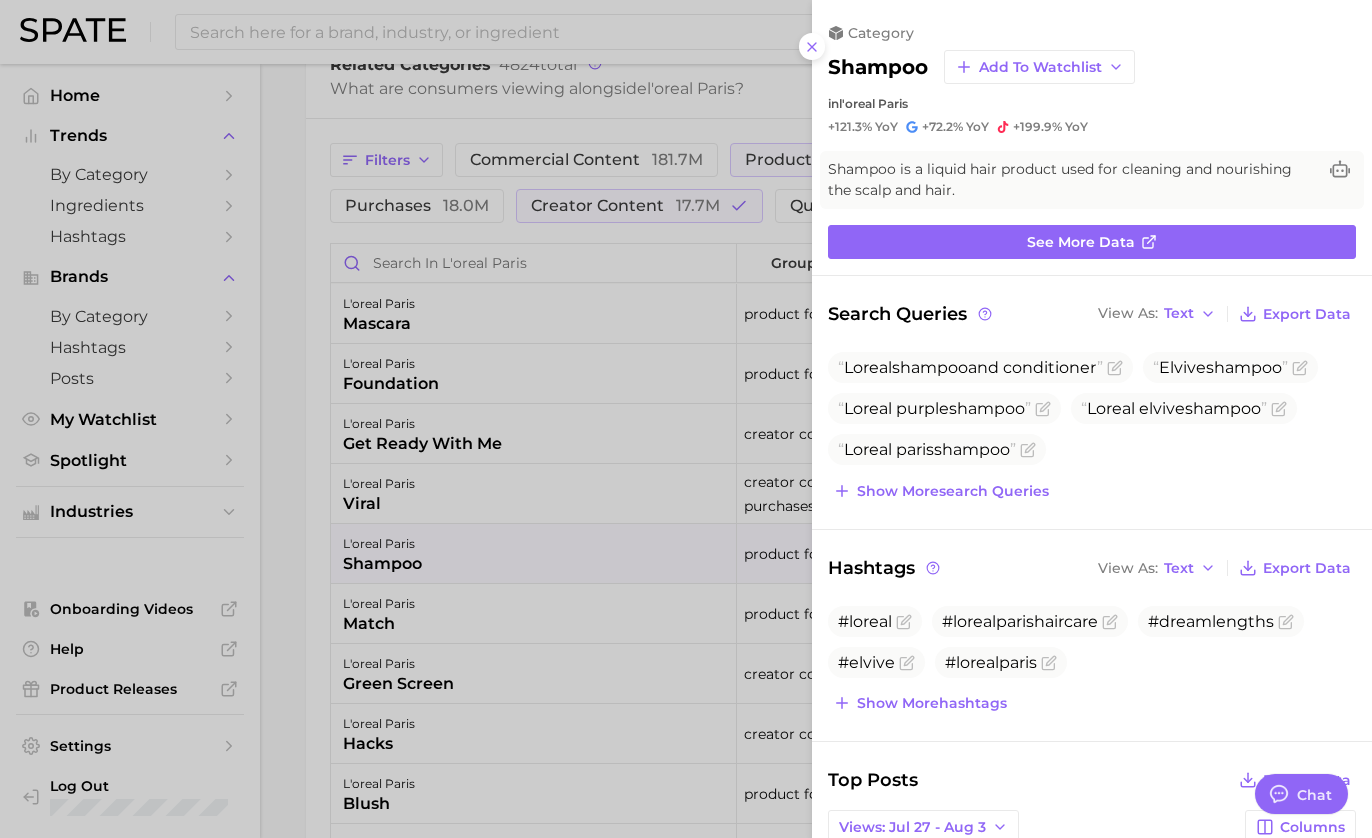 click at bounding box center (686, 419) 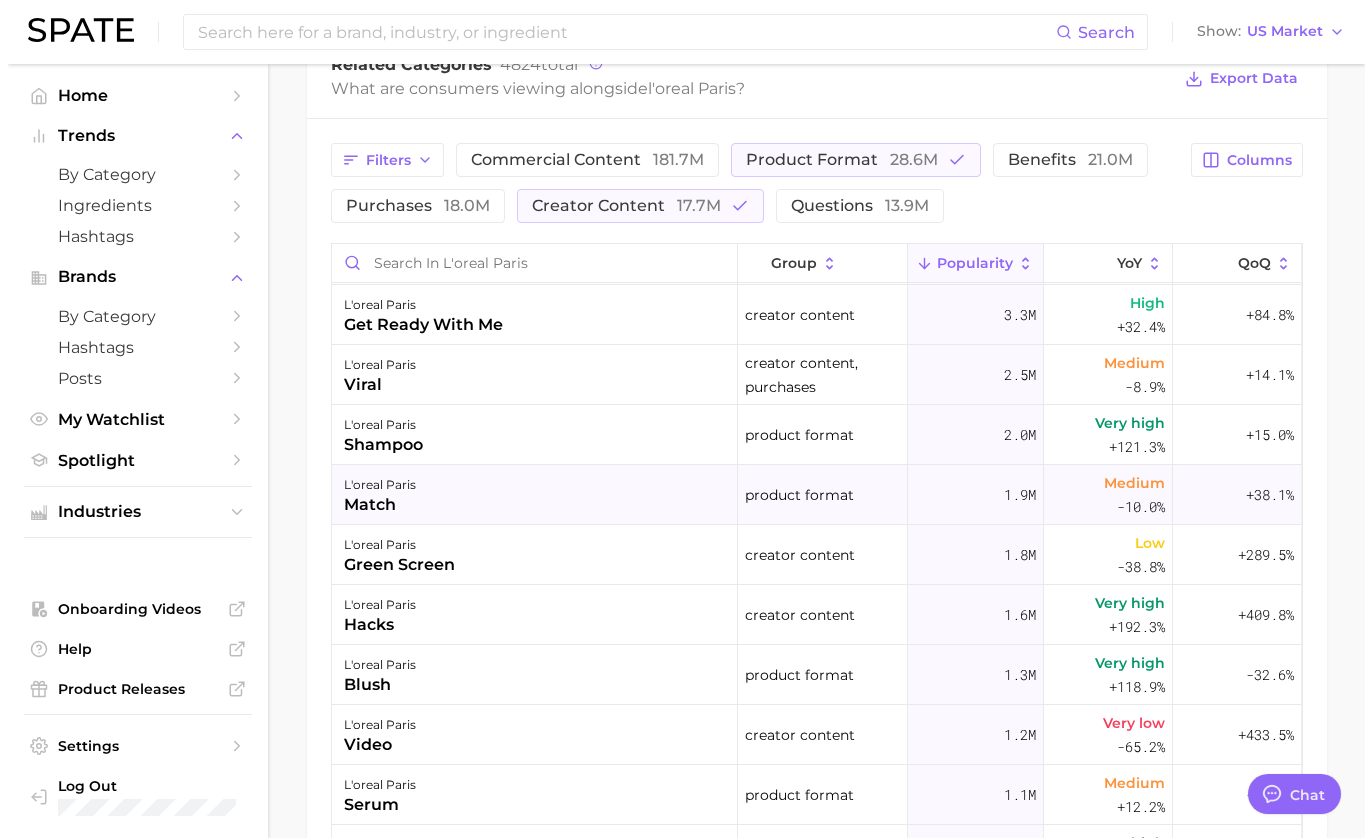 scroll, scrollTop: 128, scrollLeft: 0, axis: vertical 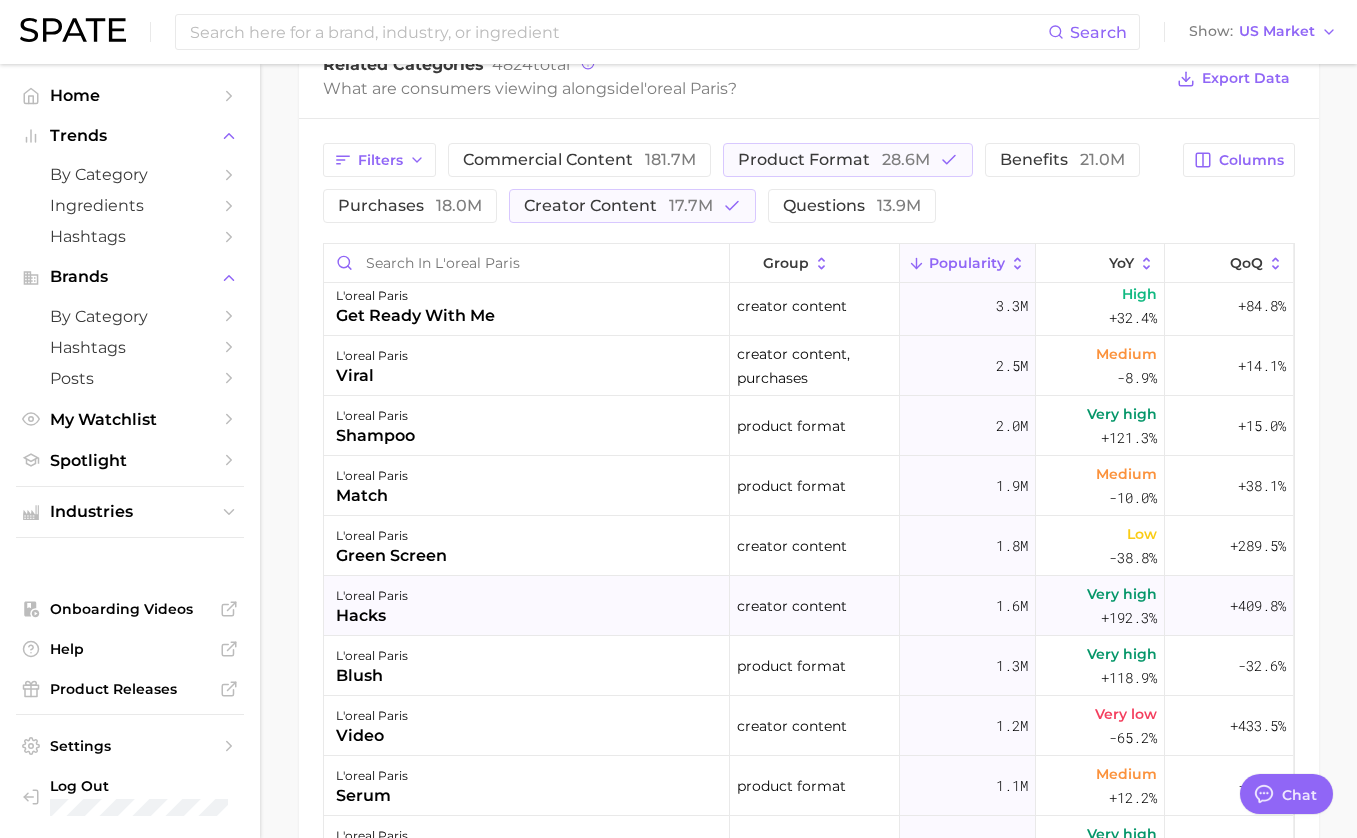 click on "l'oreal paris hacks" at bounding box center [527, 606] 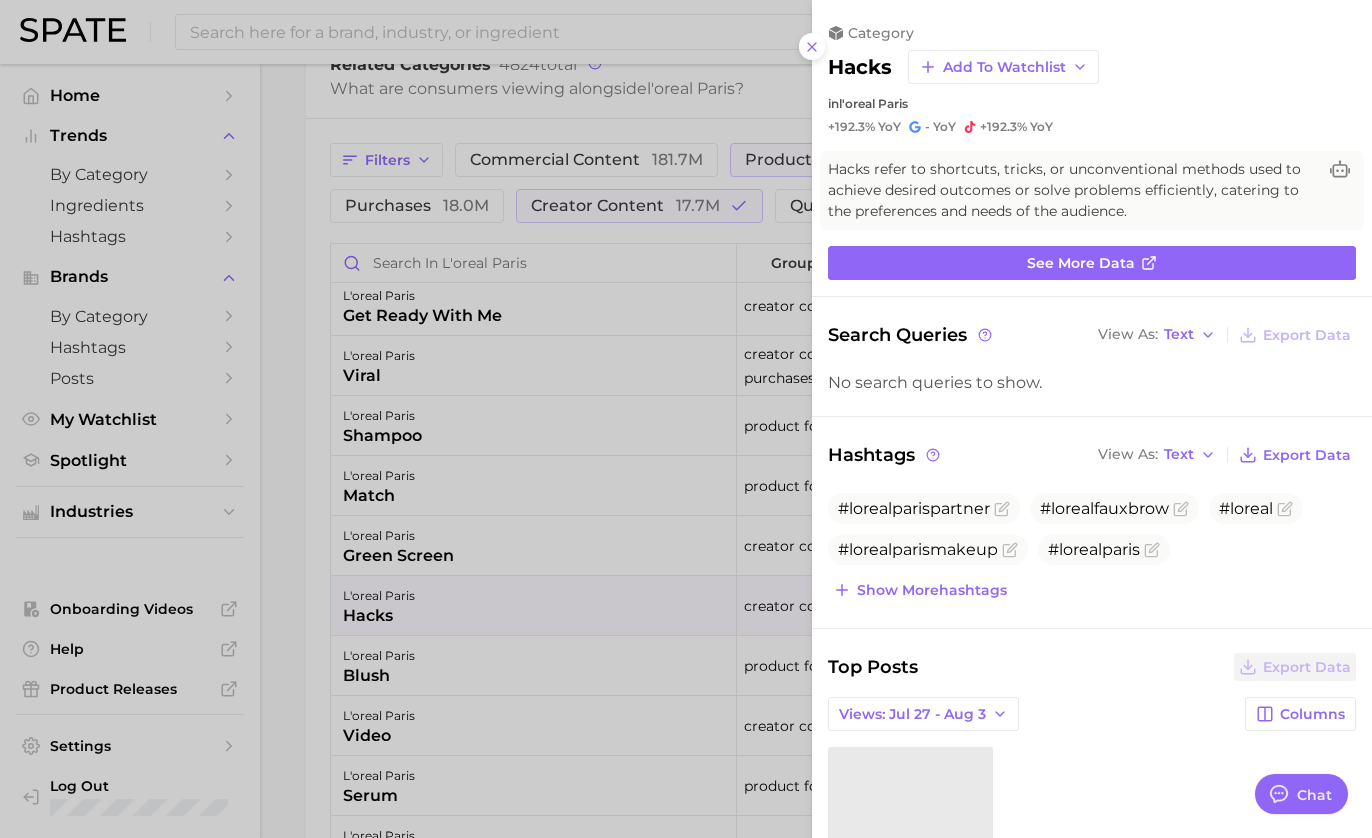 click at bounding box center [686, 419] 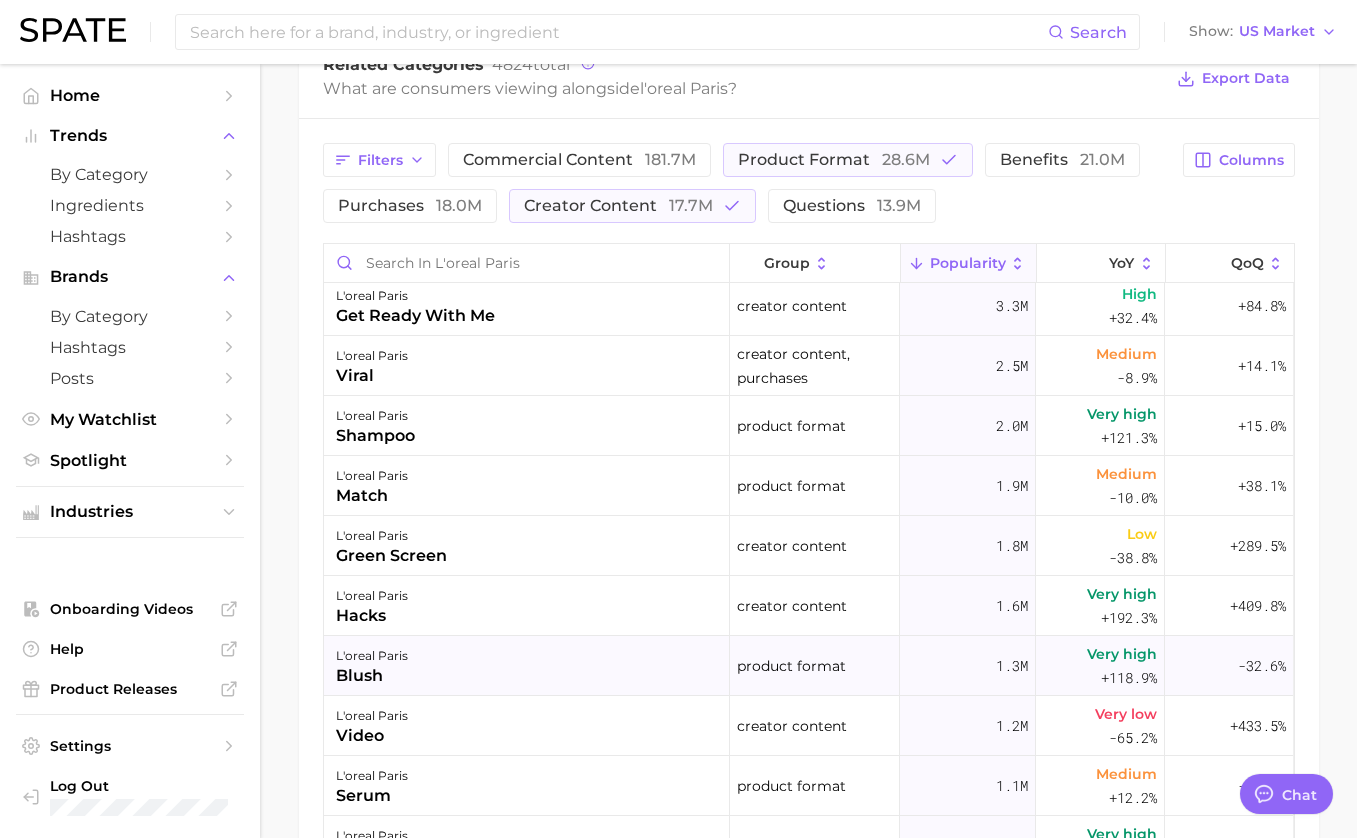 click on "l'oreal paris blush" at bounding box center (527, 666) 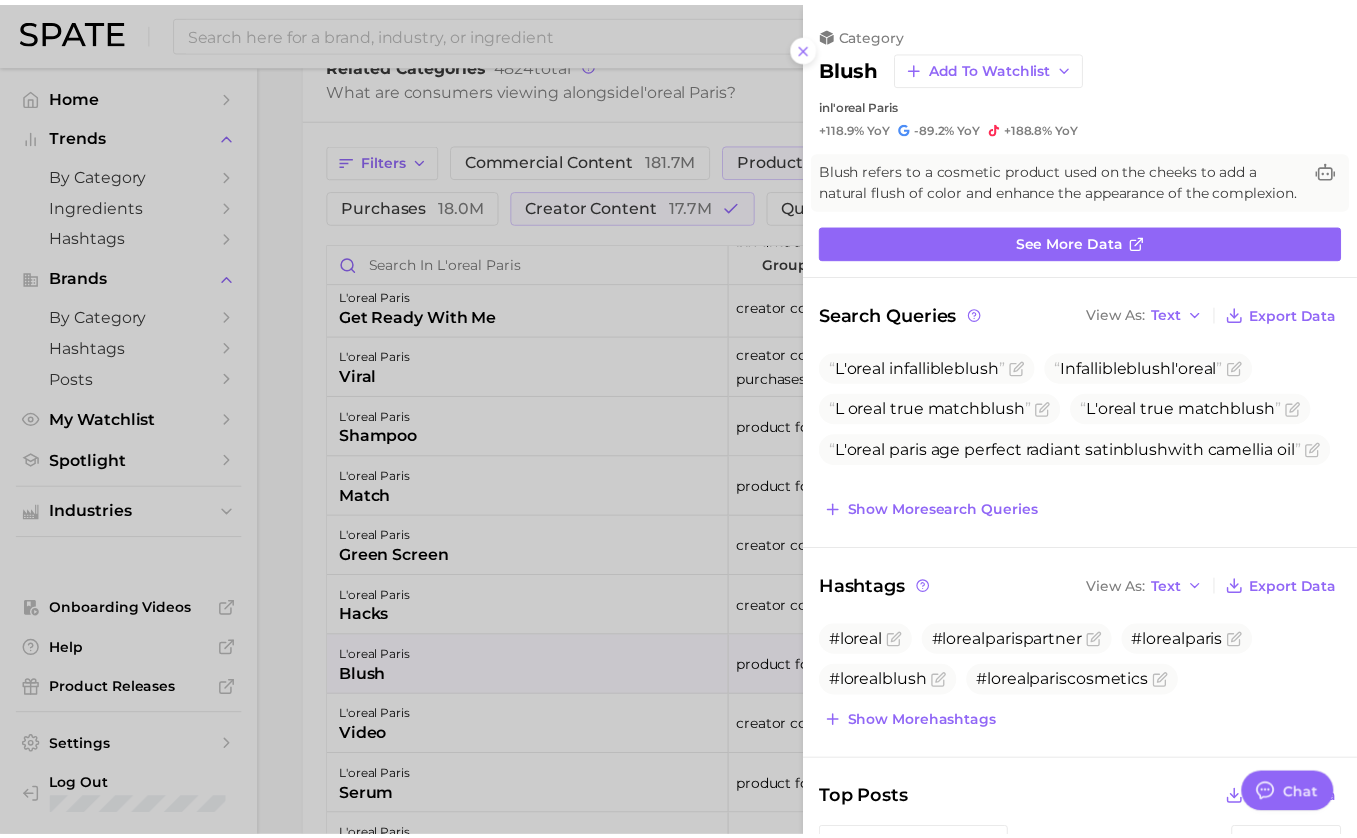 scroll, scrollTop: 0, scrollLeft: 0, axis: both 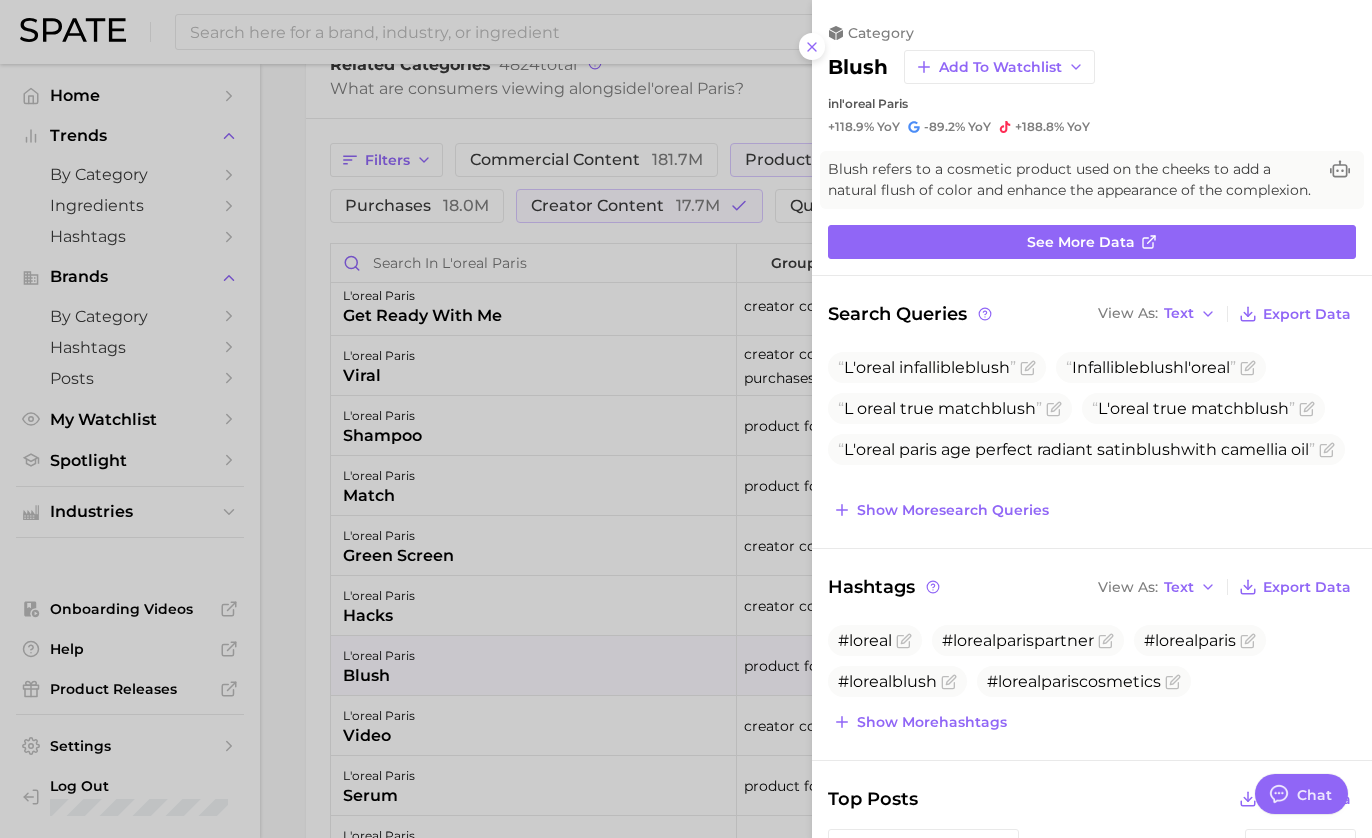 click at bounding box center (686, 419) 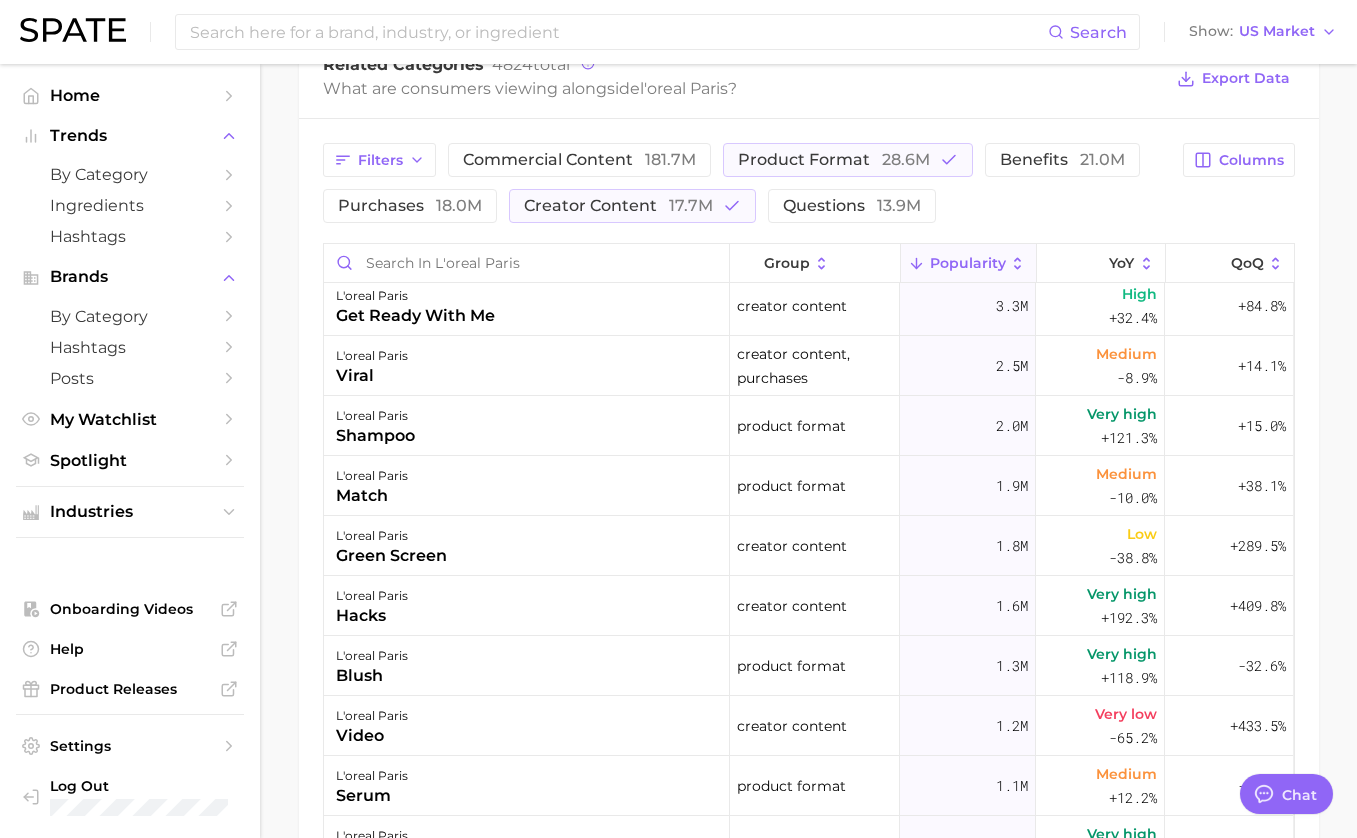 scroll, scrollTop: 0, scrollLeft: 0, axis: both 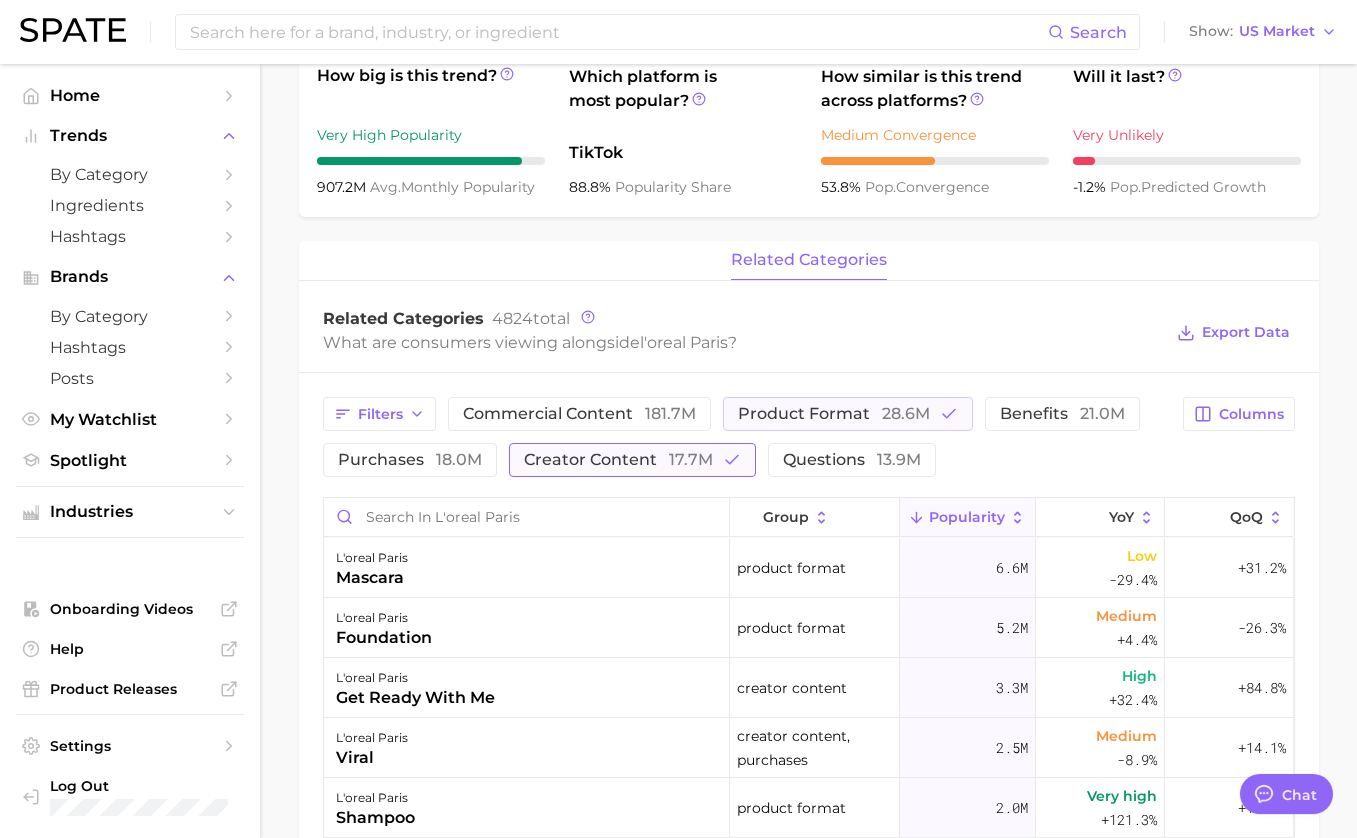 click on "17.7m" at bounding box center (691, 459) 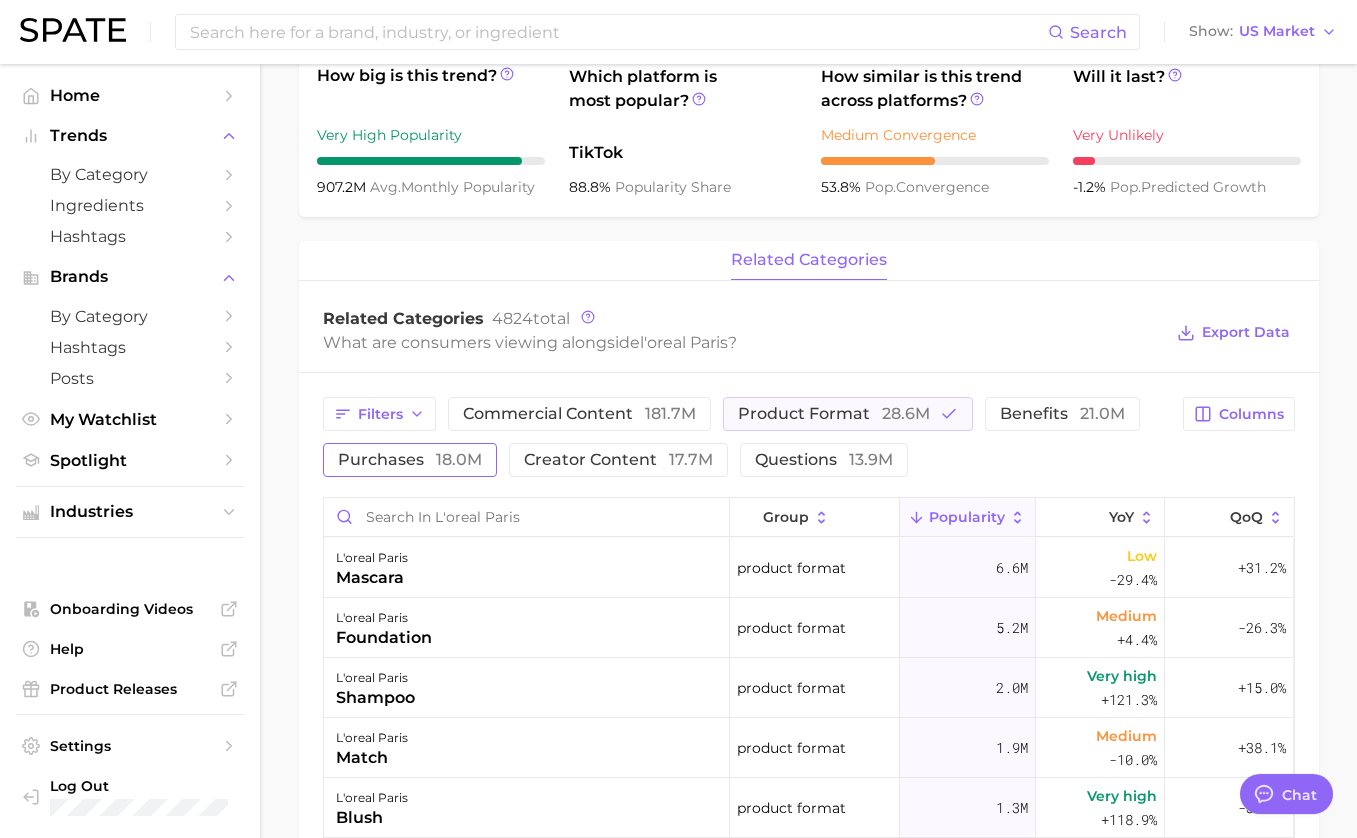 click on "18.0m" at bounding box center [459, 459] 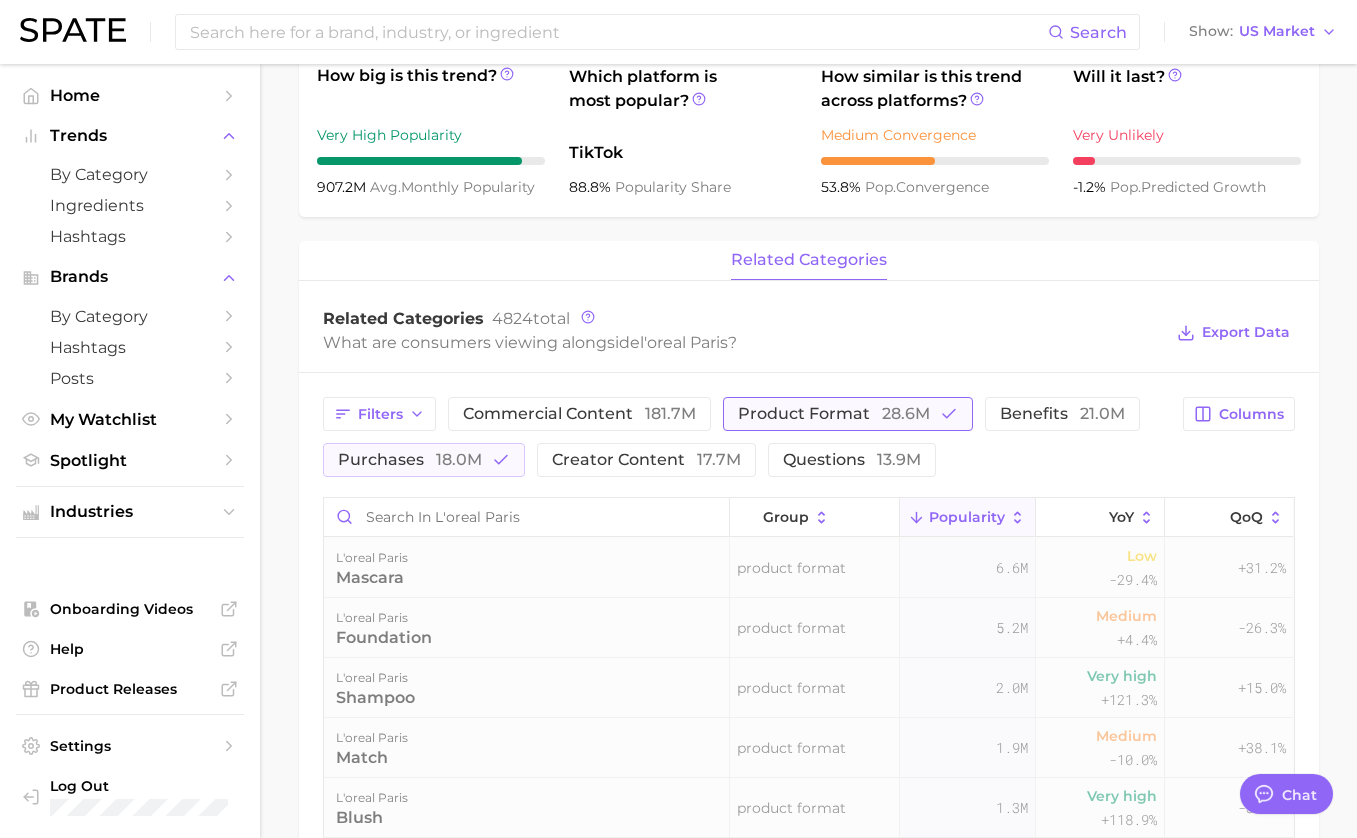click on "product format   28.6m" at bounding box center (834, 414) 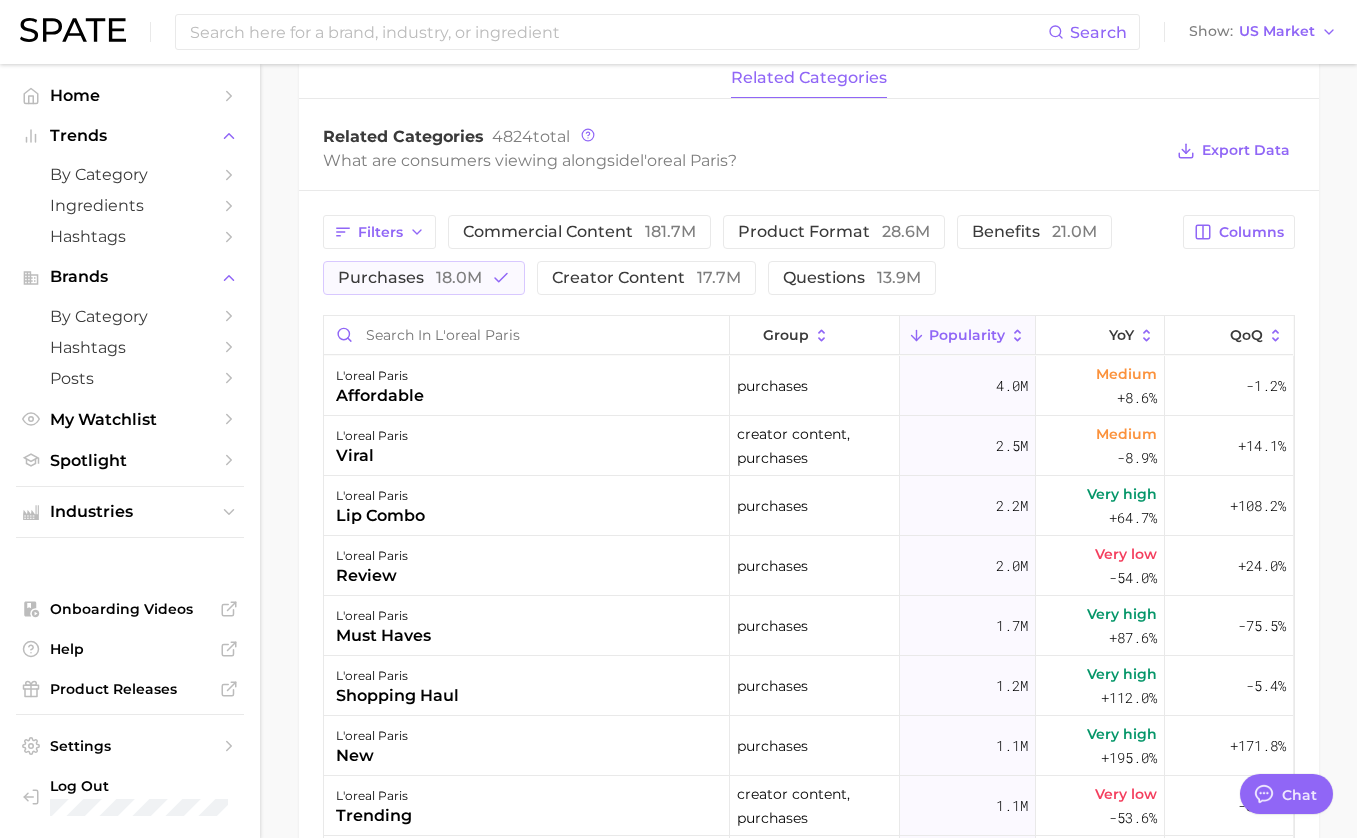 scroll, scrollTop: 841, scrollLeft: 0, axis: vertical 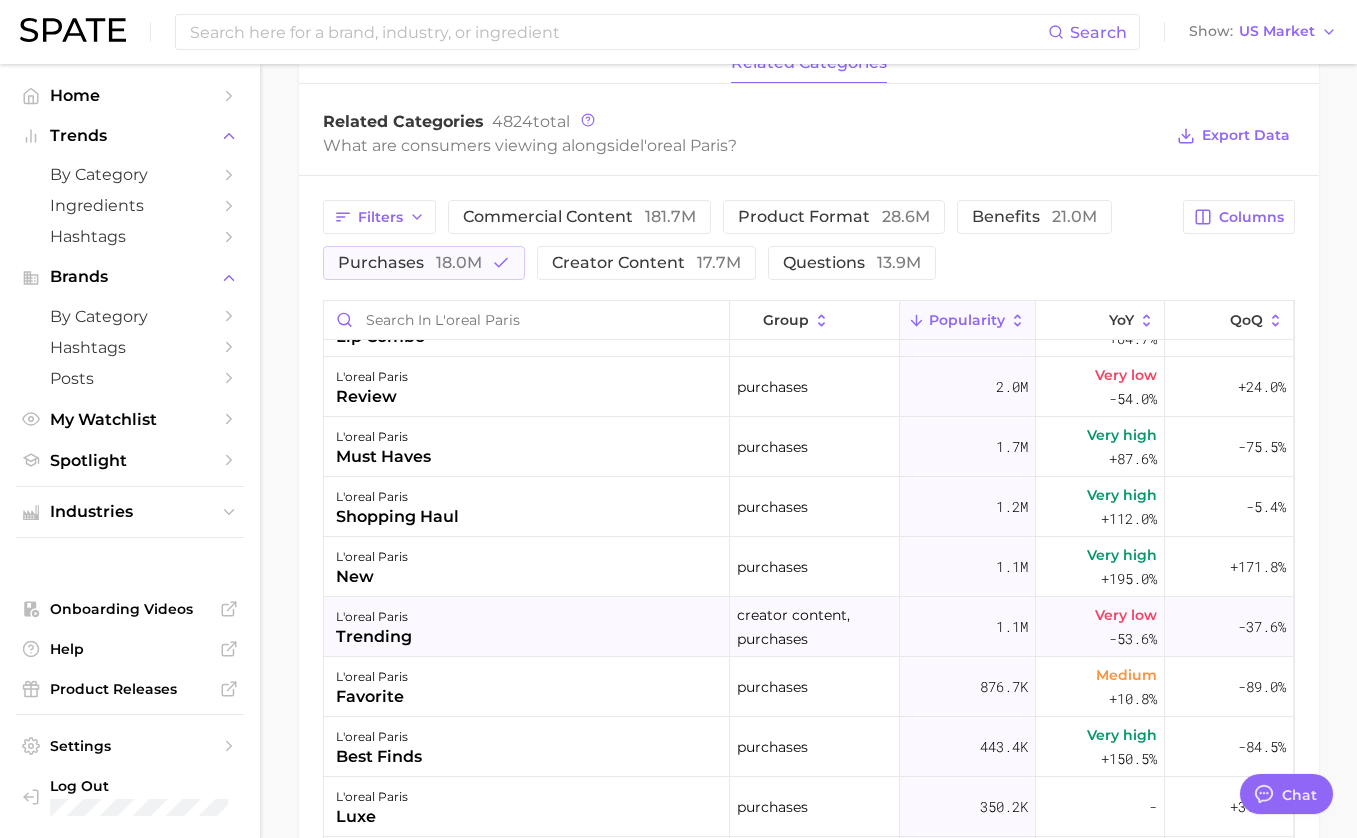 click on "l'oreal paris trending" at bounding box center [527, 627] 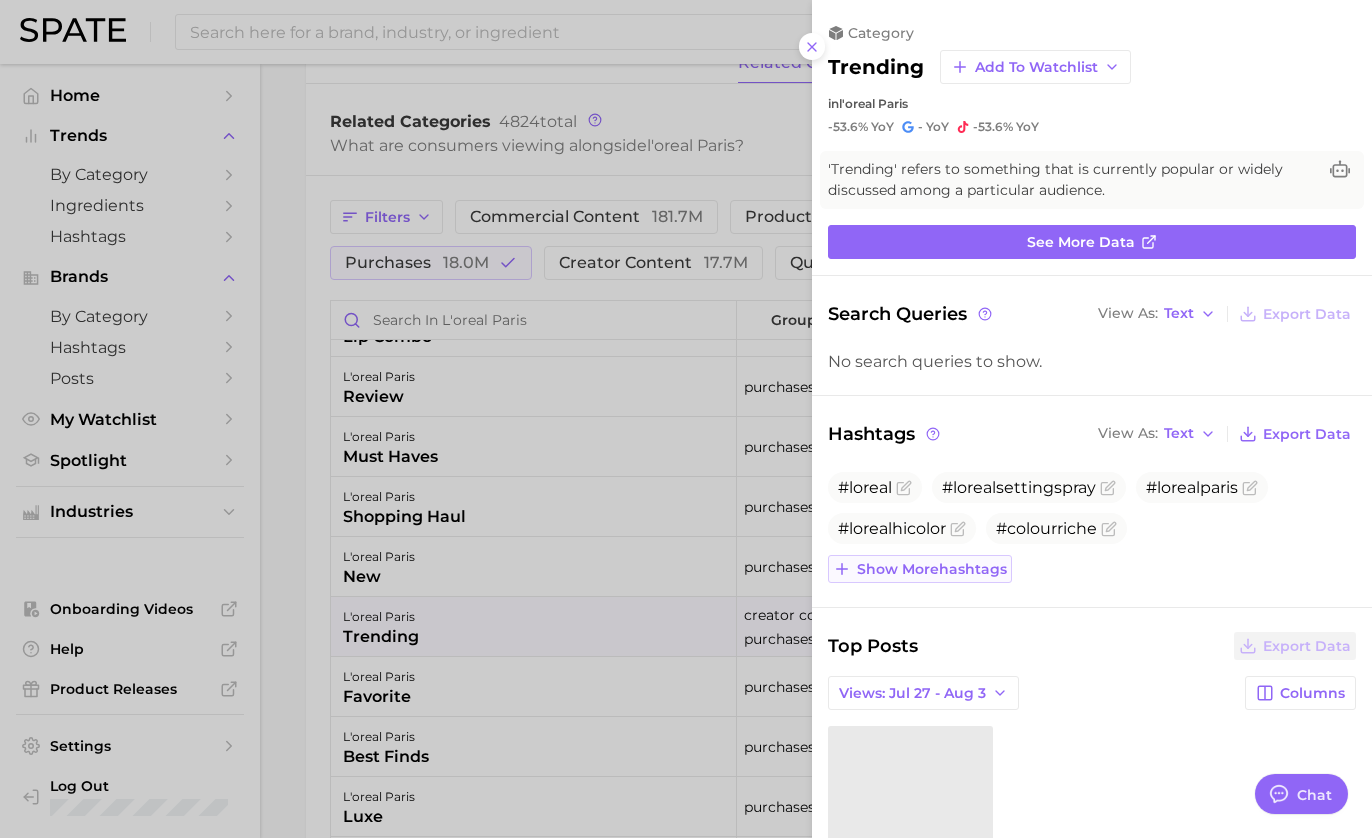 click on "Show more  hashtags" at bounding box center [932, 569] 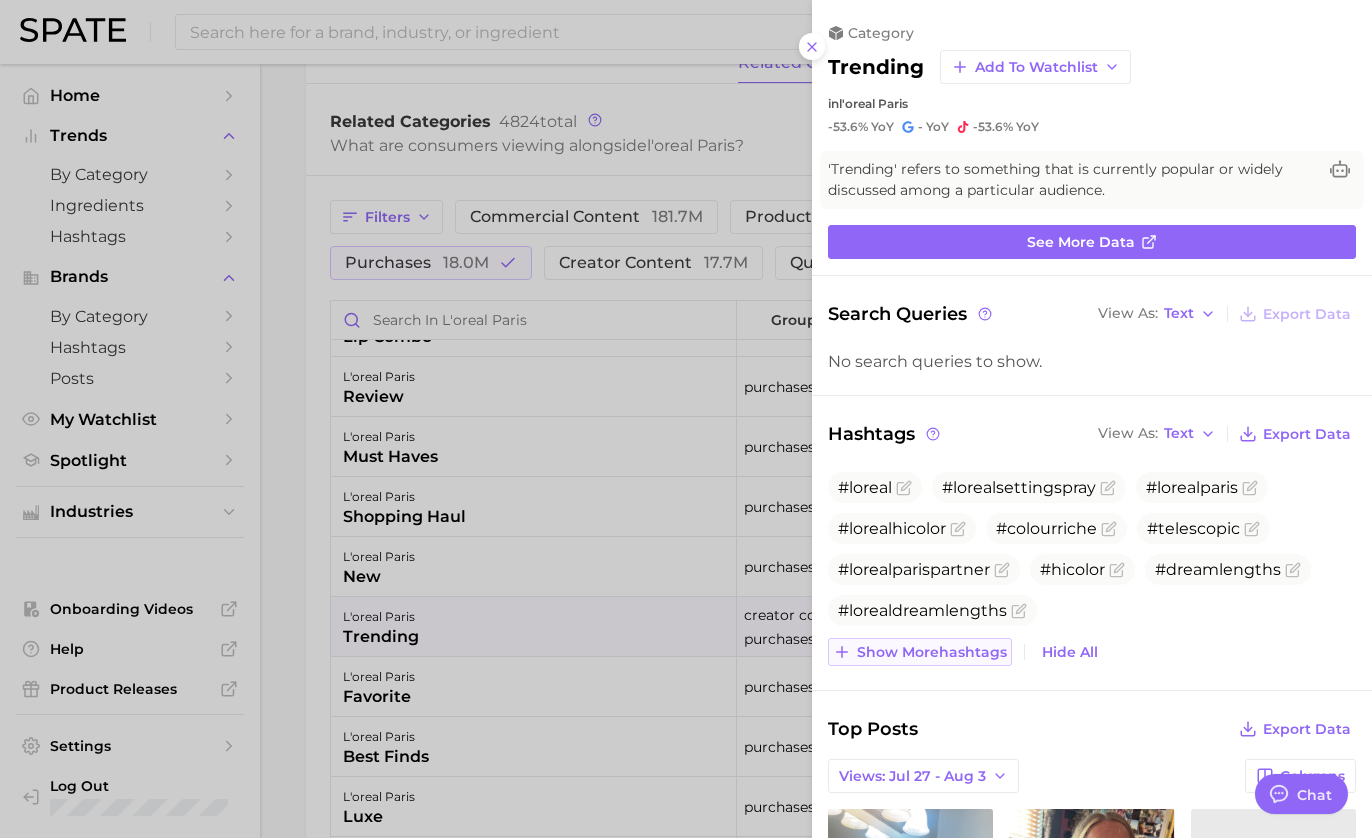 scroll, scrollTop: 0, scrollLeft: 0, axis: both 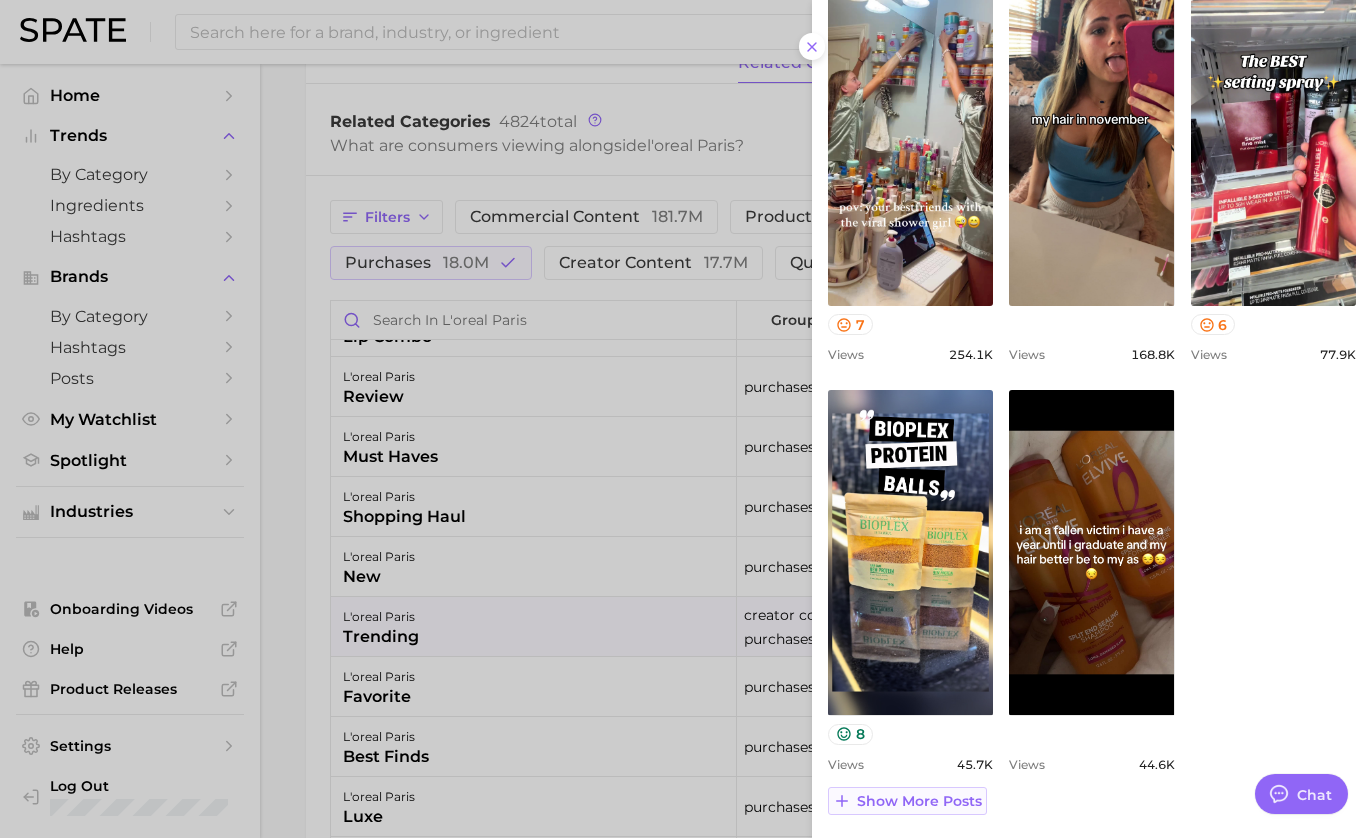click on "Show more posts" at bounding box center [907, 801] 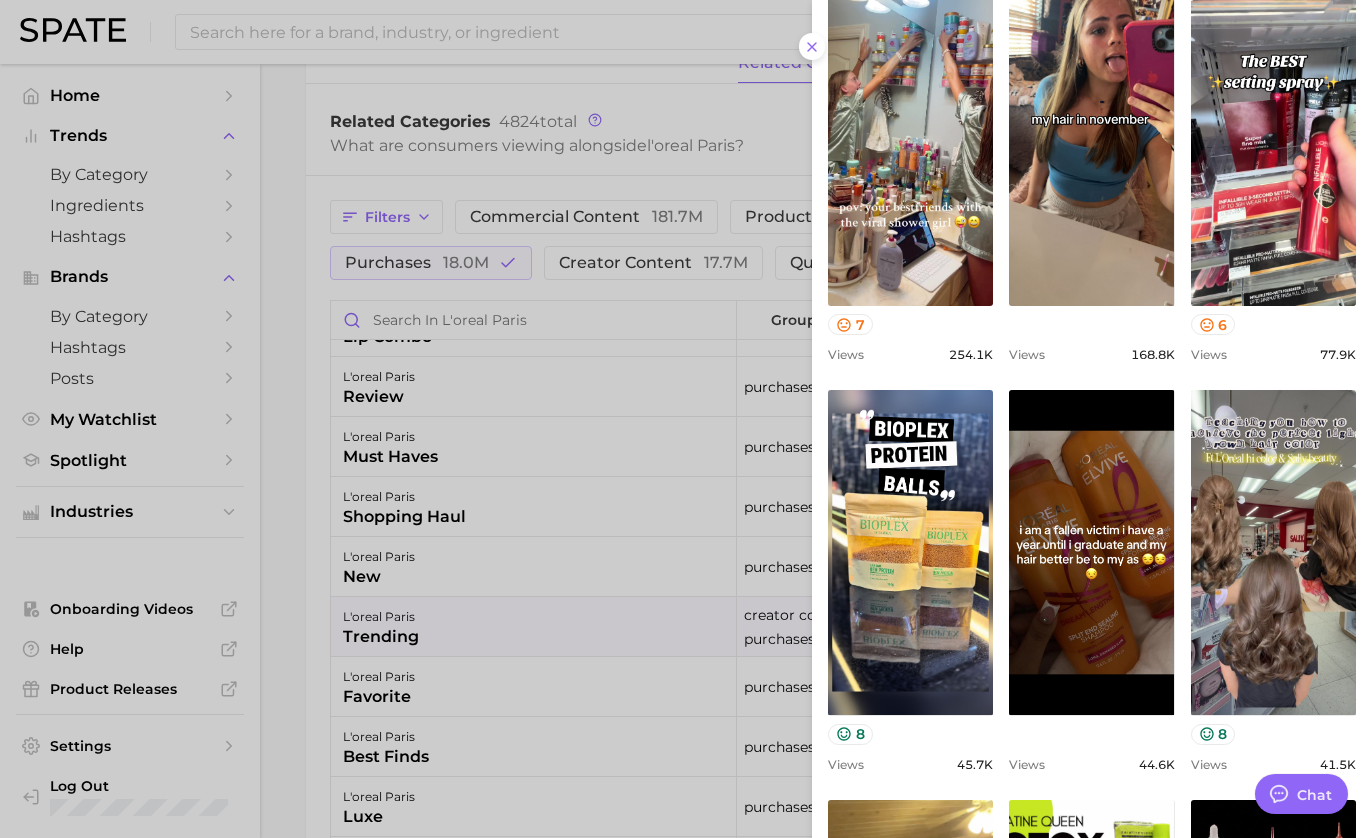 scroll, scrollTop: 0, scrollLeft: 0, axis: both 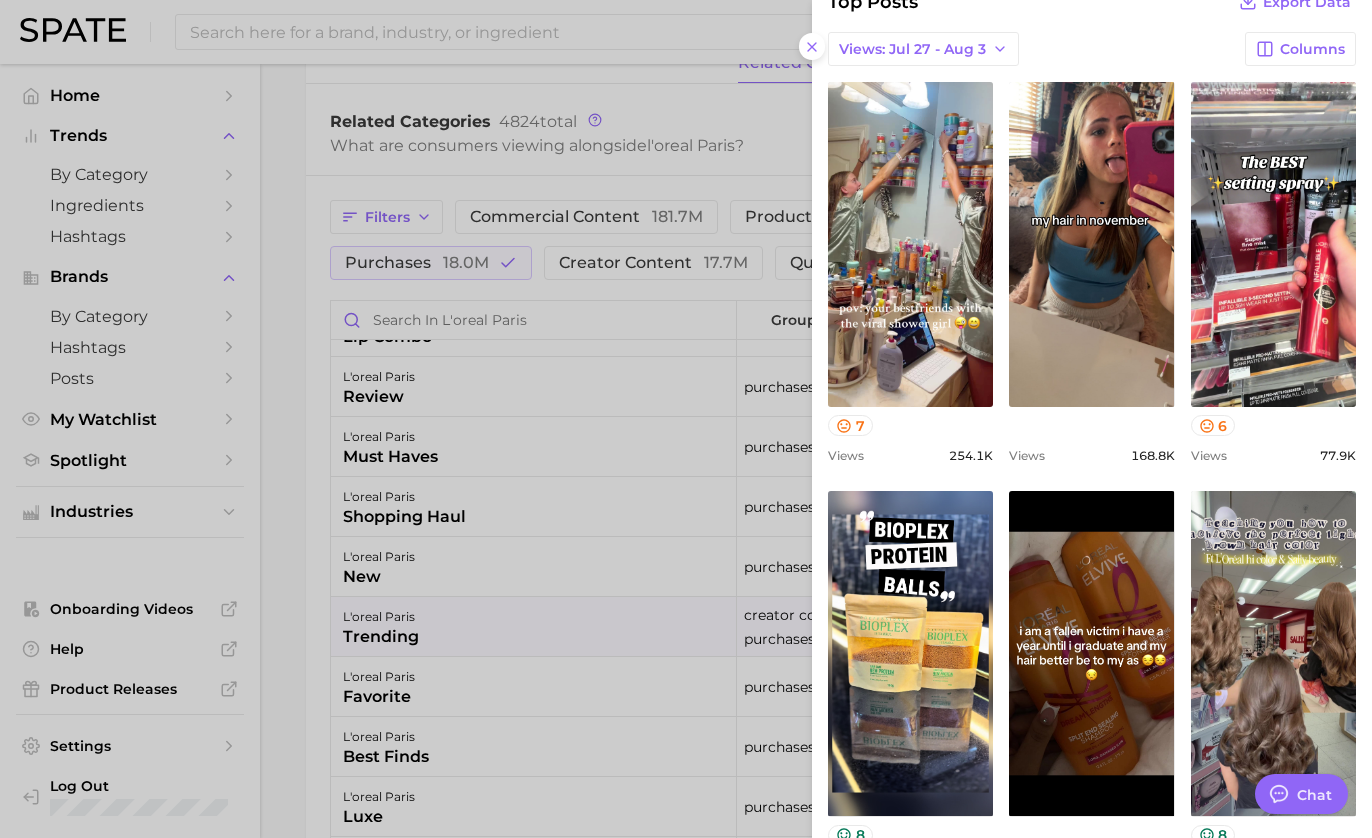 click at bounding box center (686, 419) 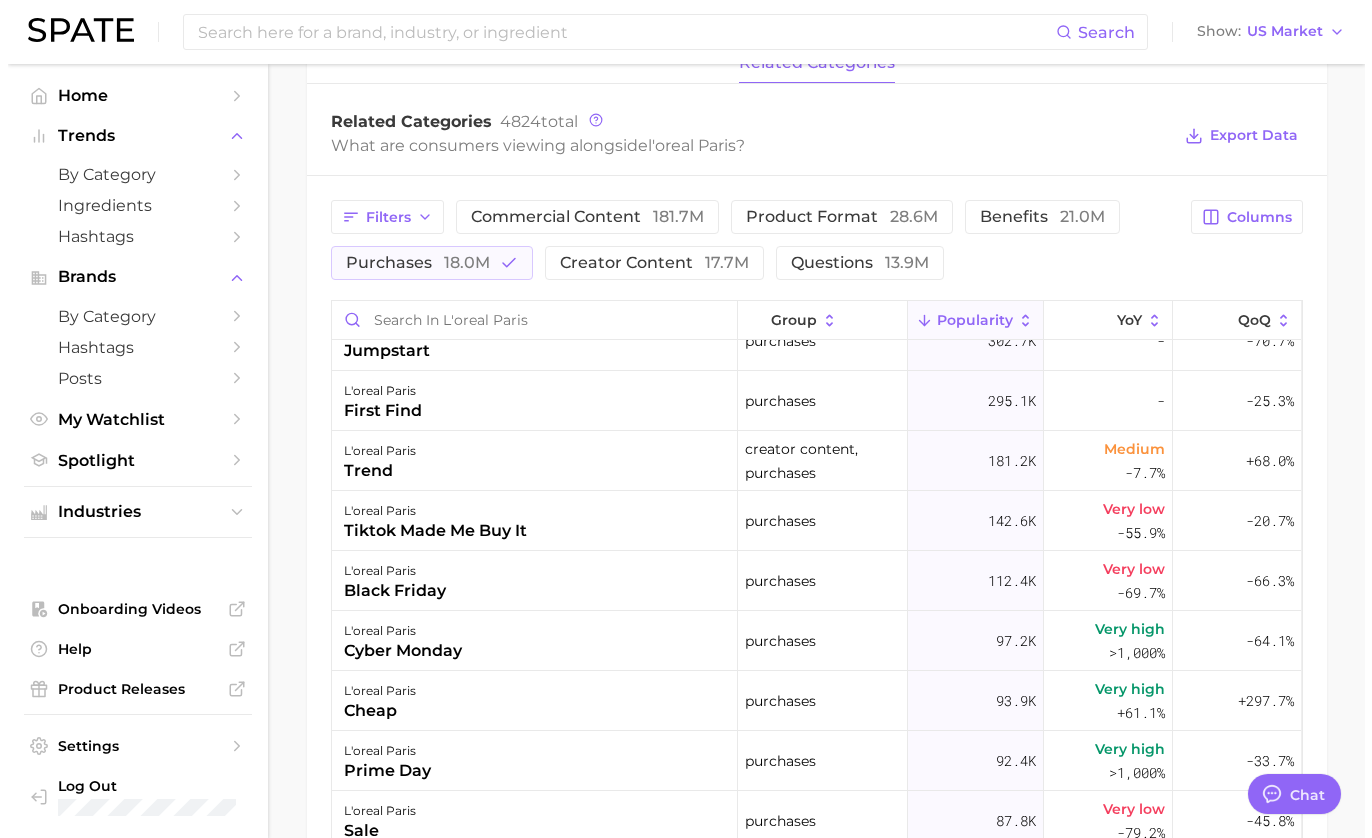 scroll, scrollTop: 816, scrollLeft: 0, axis: vertical 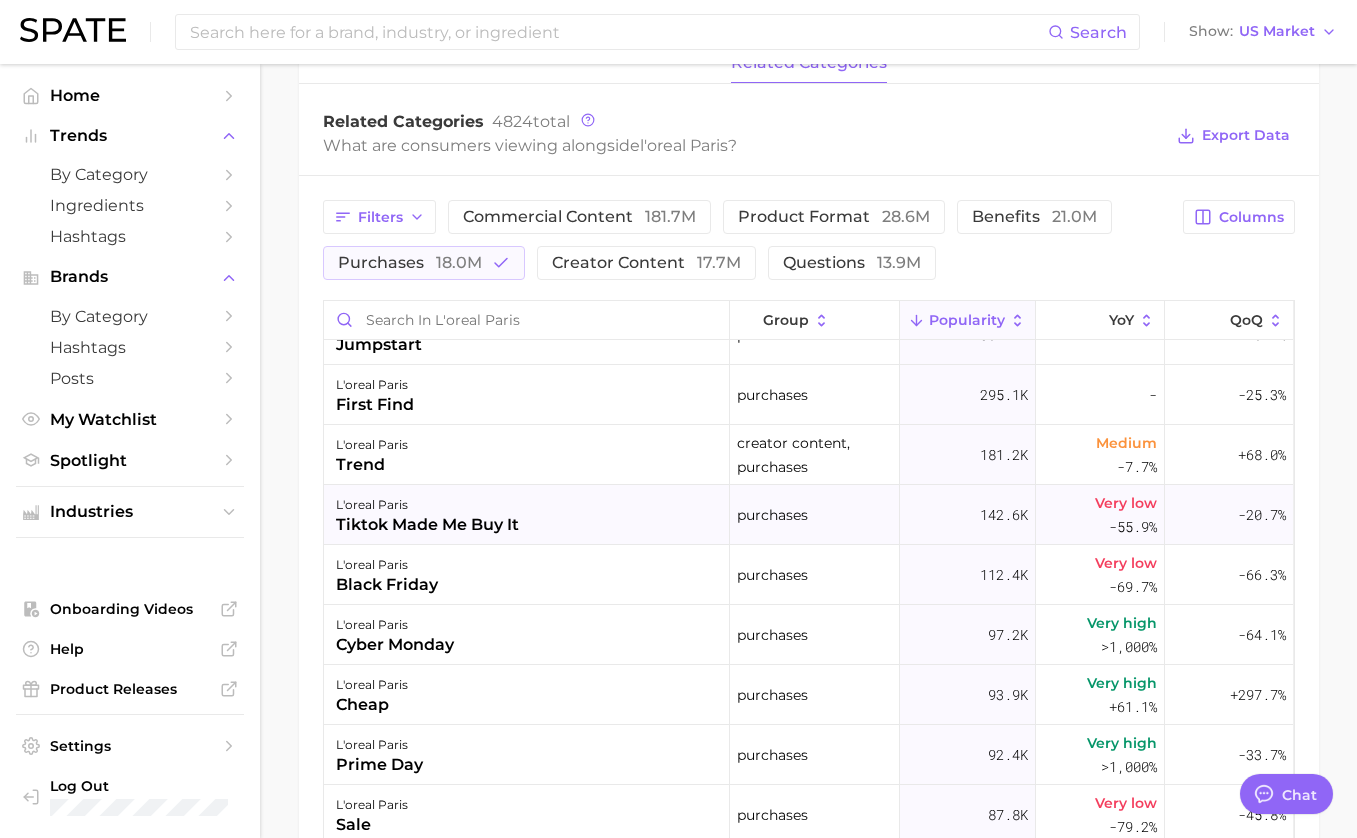 click on "l'oreal paris tiktok made me buy it" at bounding box center (527, 515) 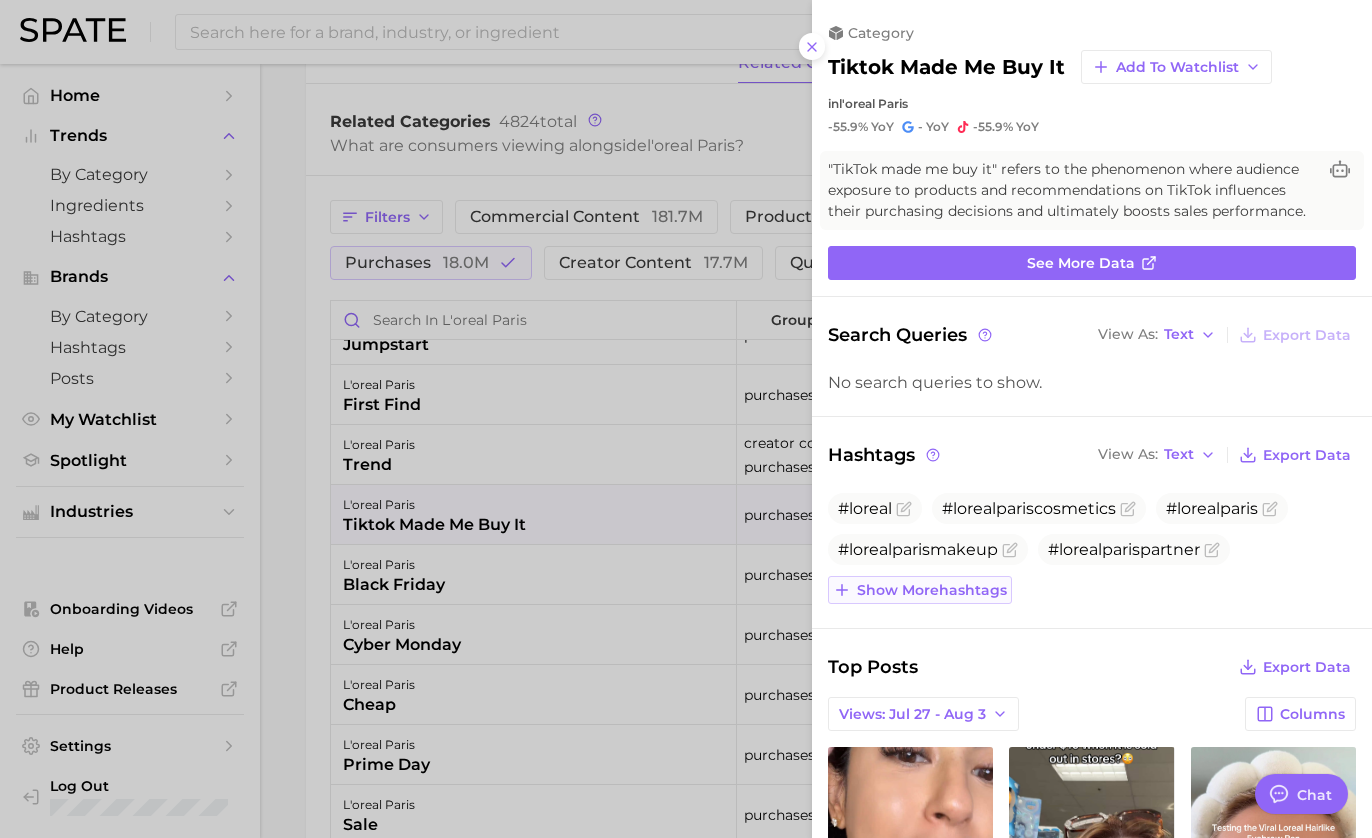 scroll, scrollTop: 0, scrollLeft: 0, axis: both 